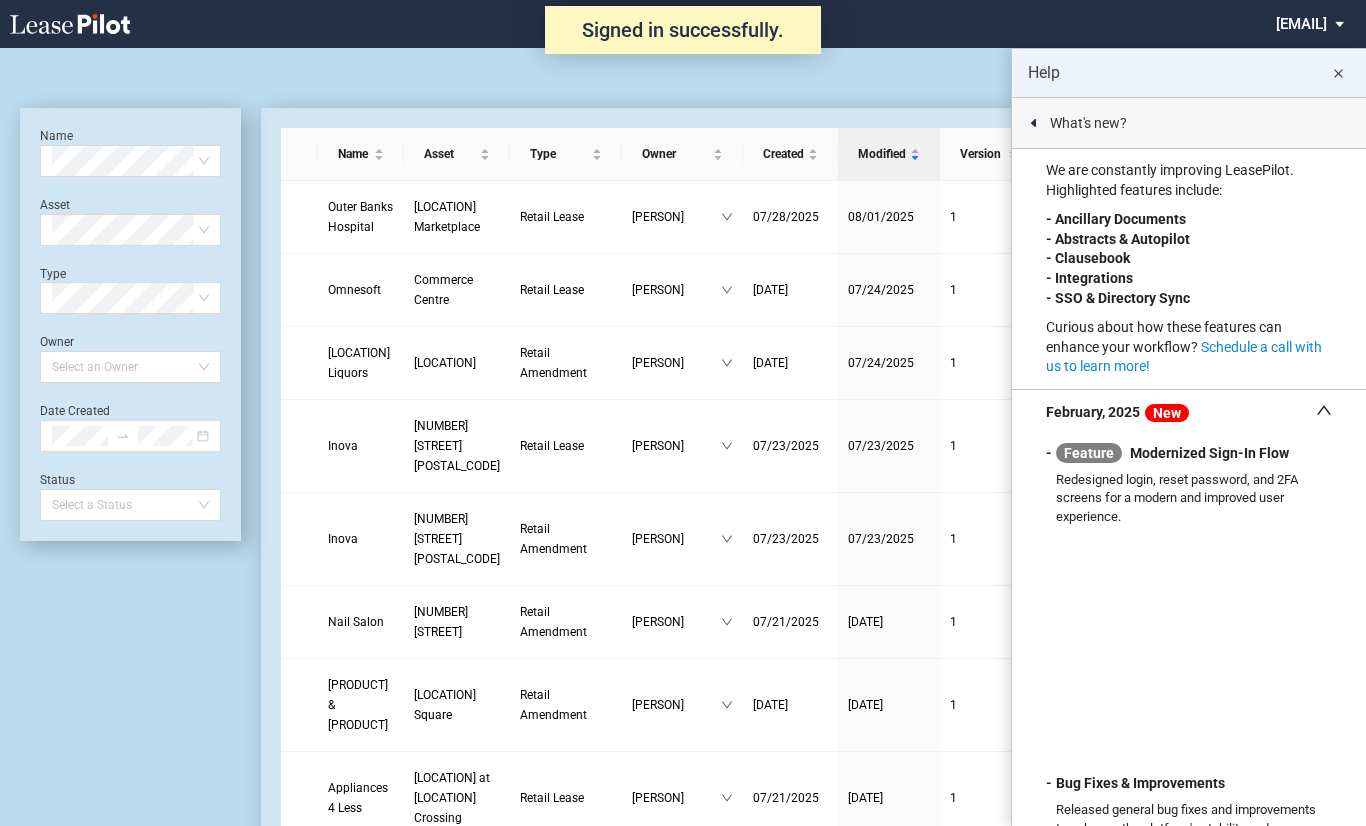 scroll, scrollTop: 0, scrollLeft: 0, axis: both 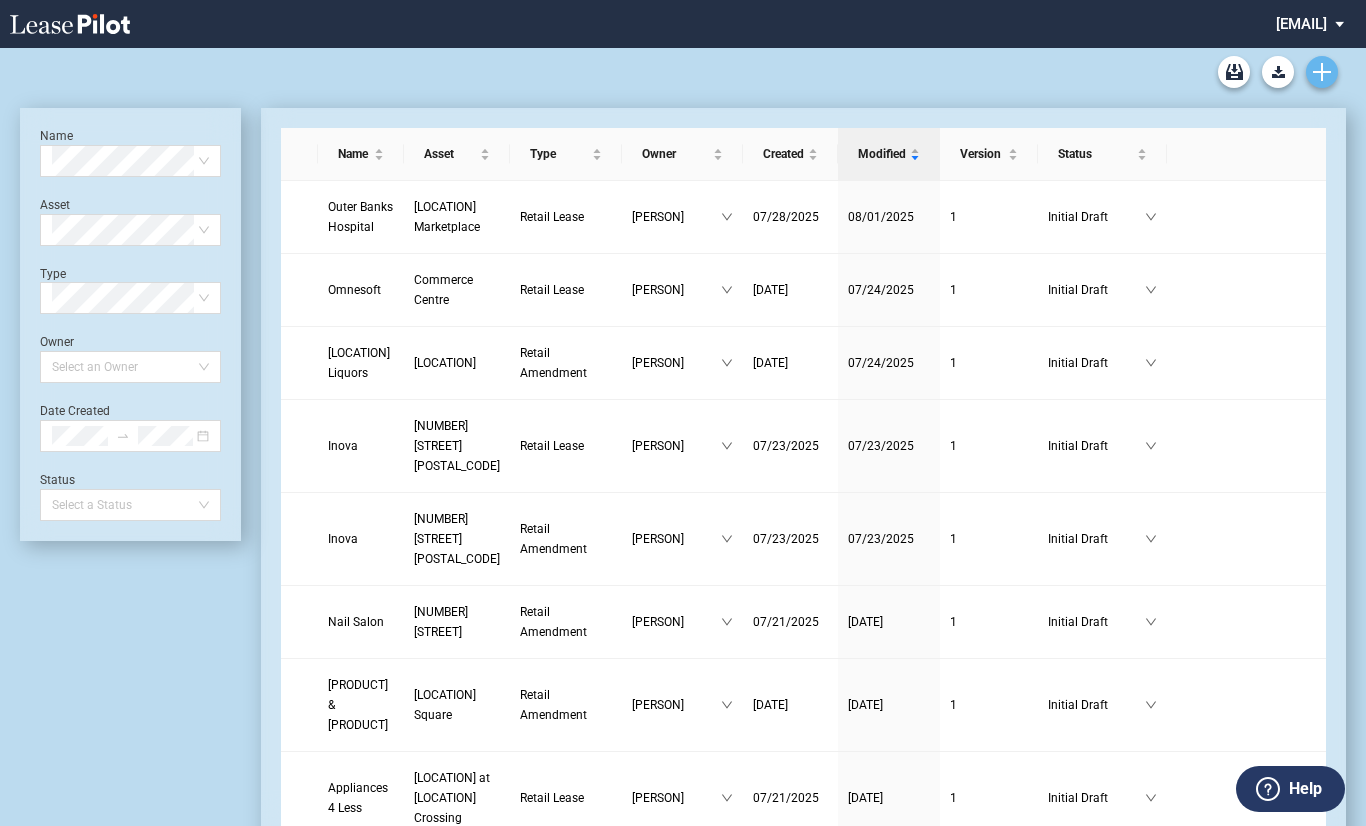 click 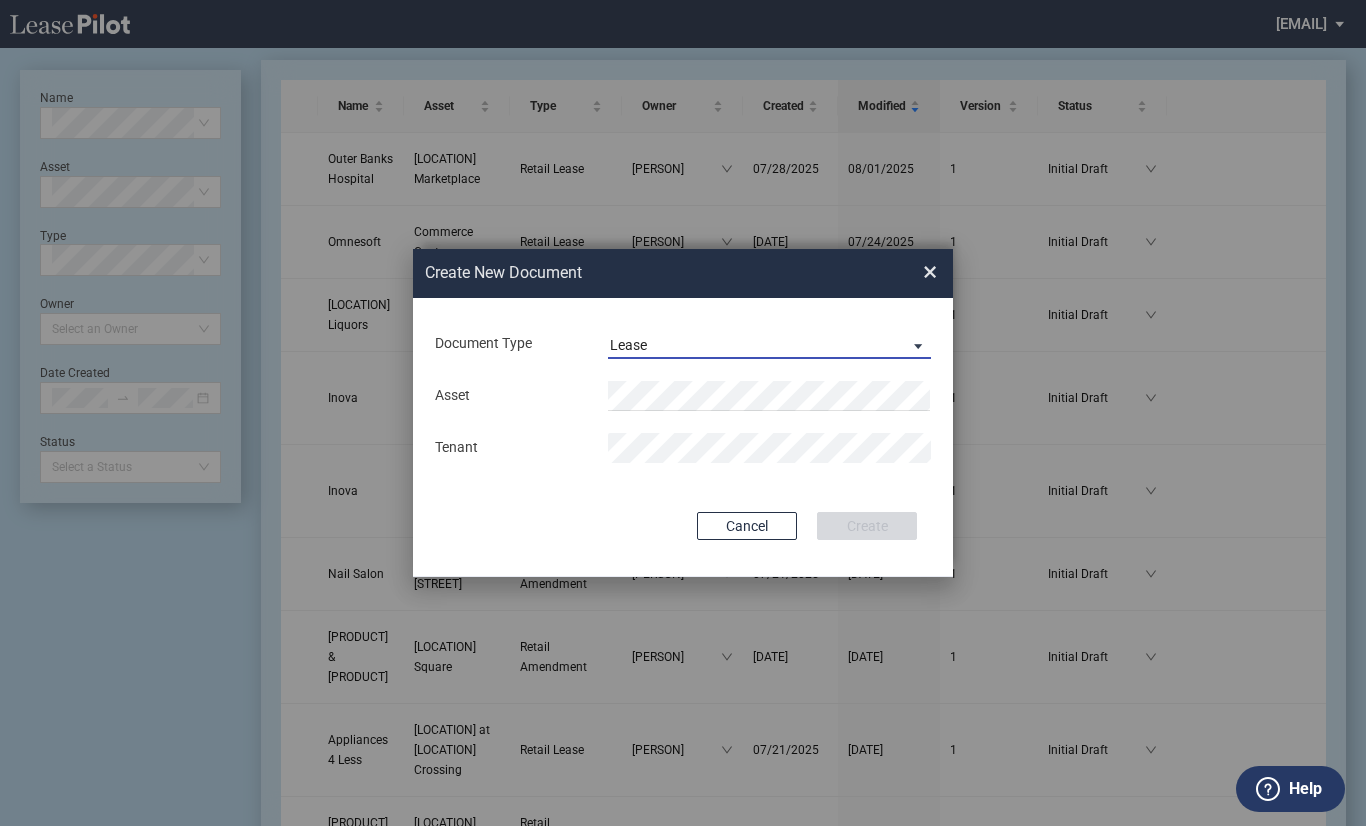 click at bounding box center (913, 345) 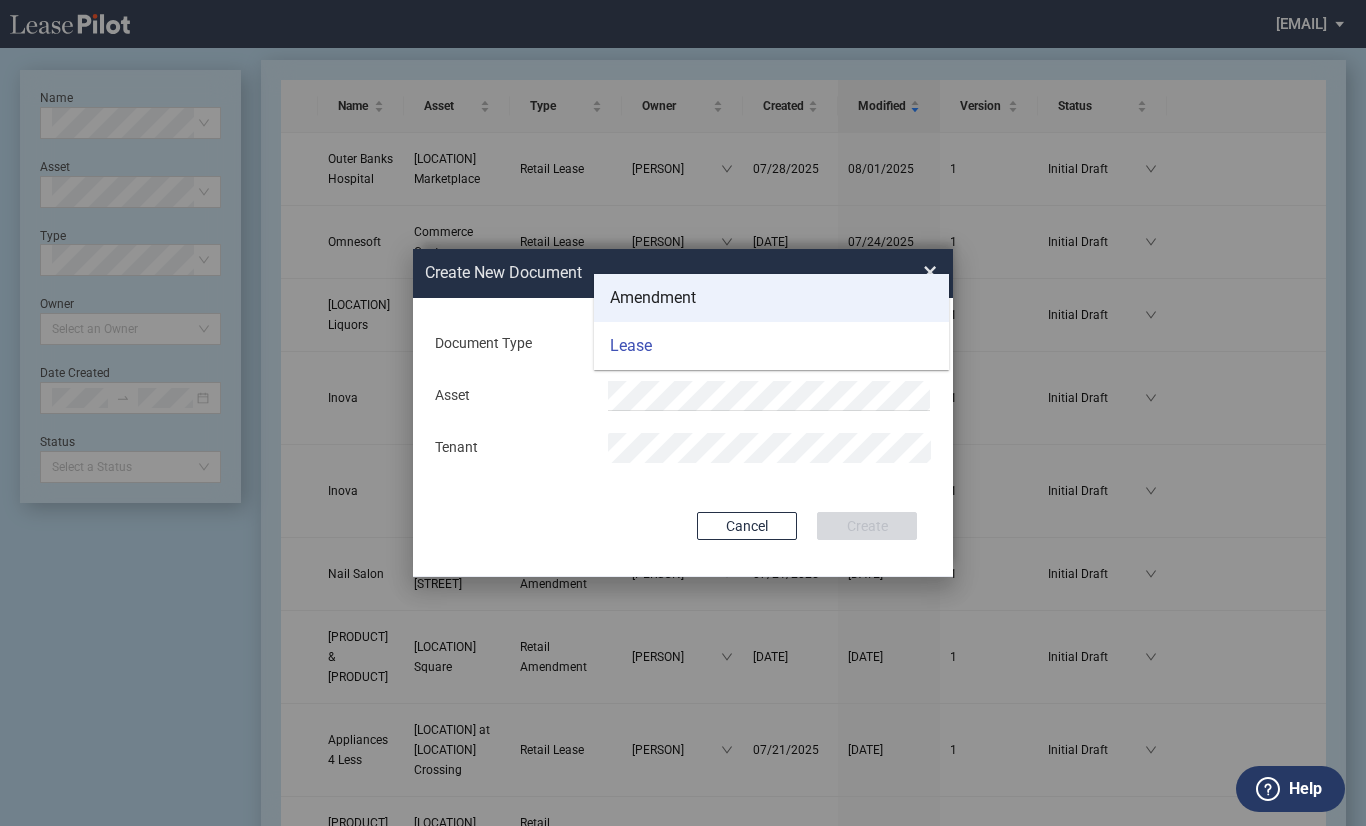 click on "Amendment" at bounding box center (653, 298) 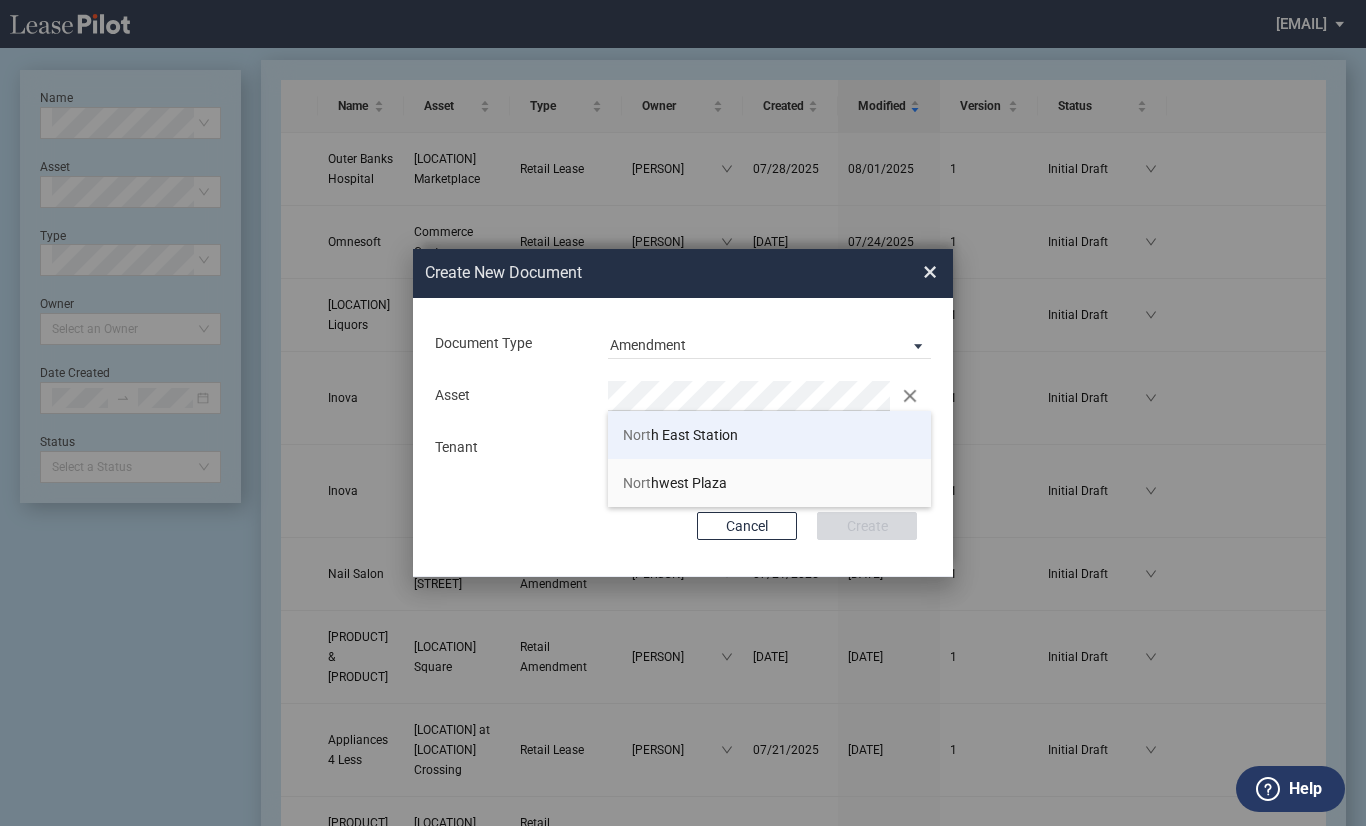 click on "Nort h East Station" at bounding box center [769, 435] 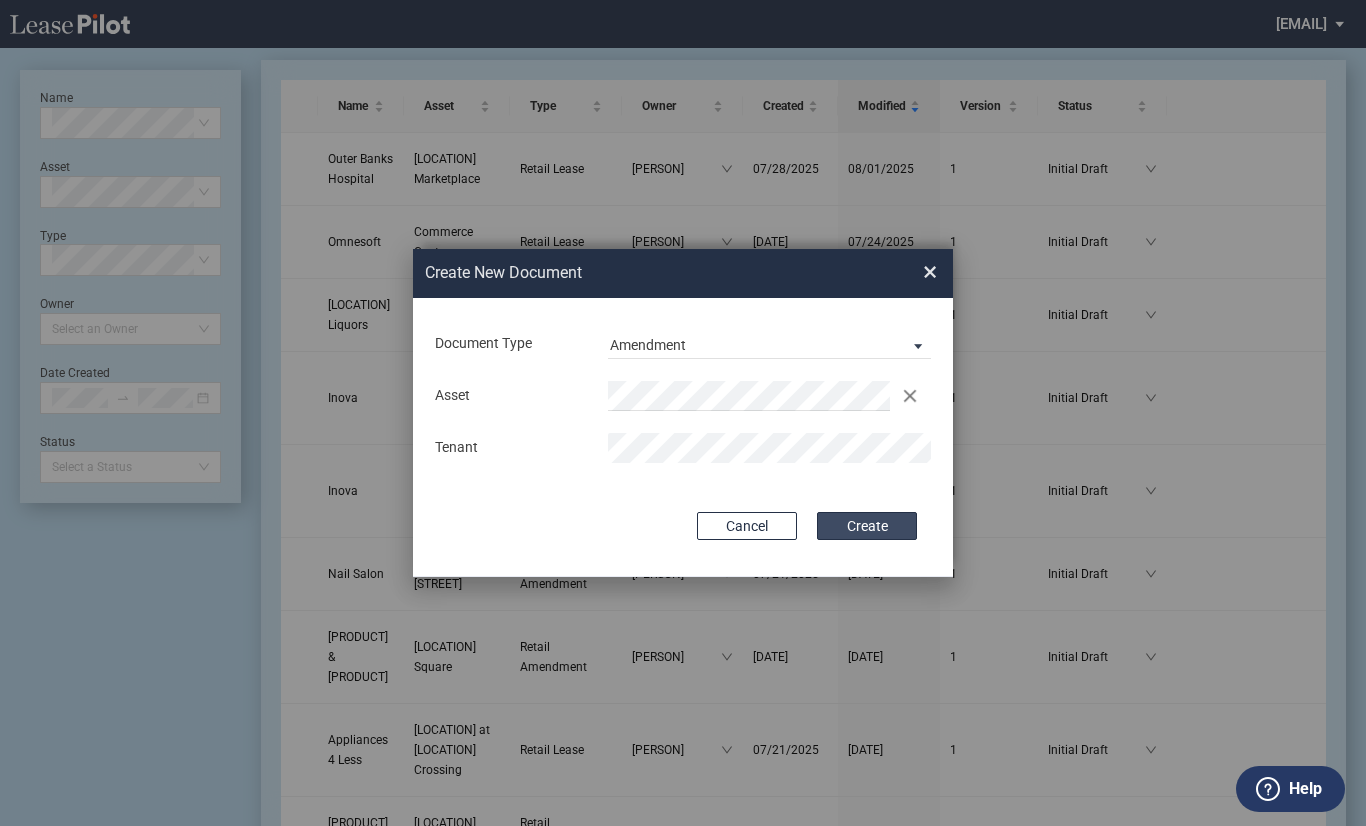 click on "Create" at bounding box center [867, 526] 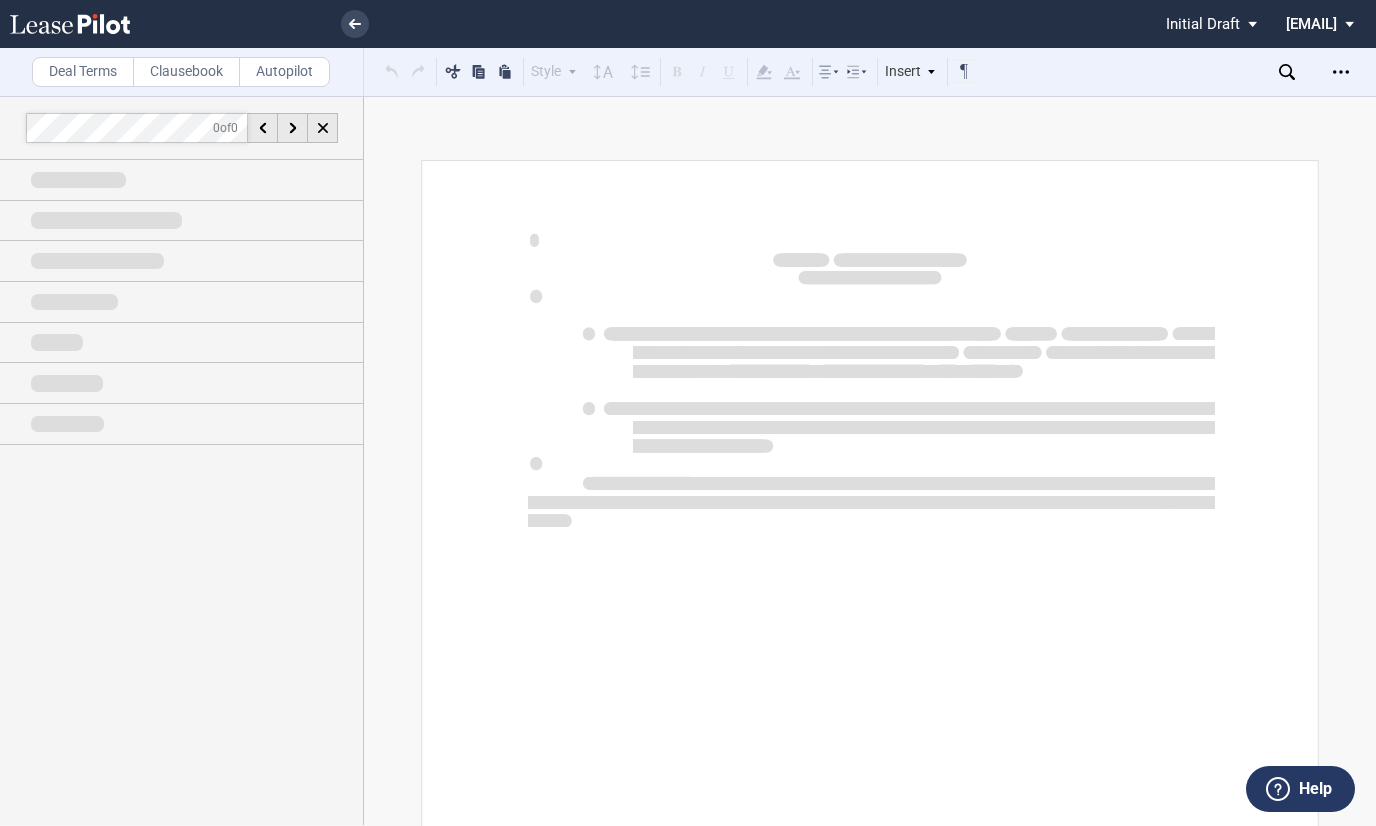 scroll, scrollTop: 0, scrollLeft: 0, axis: both 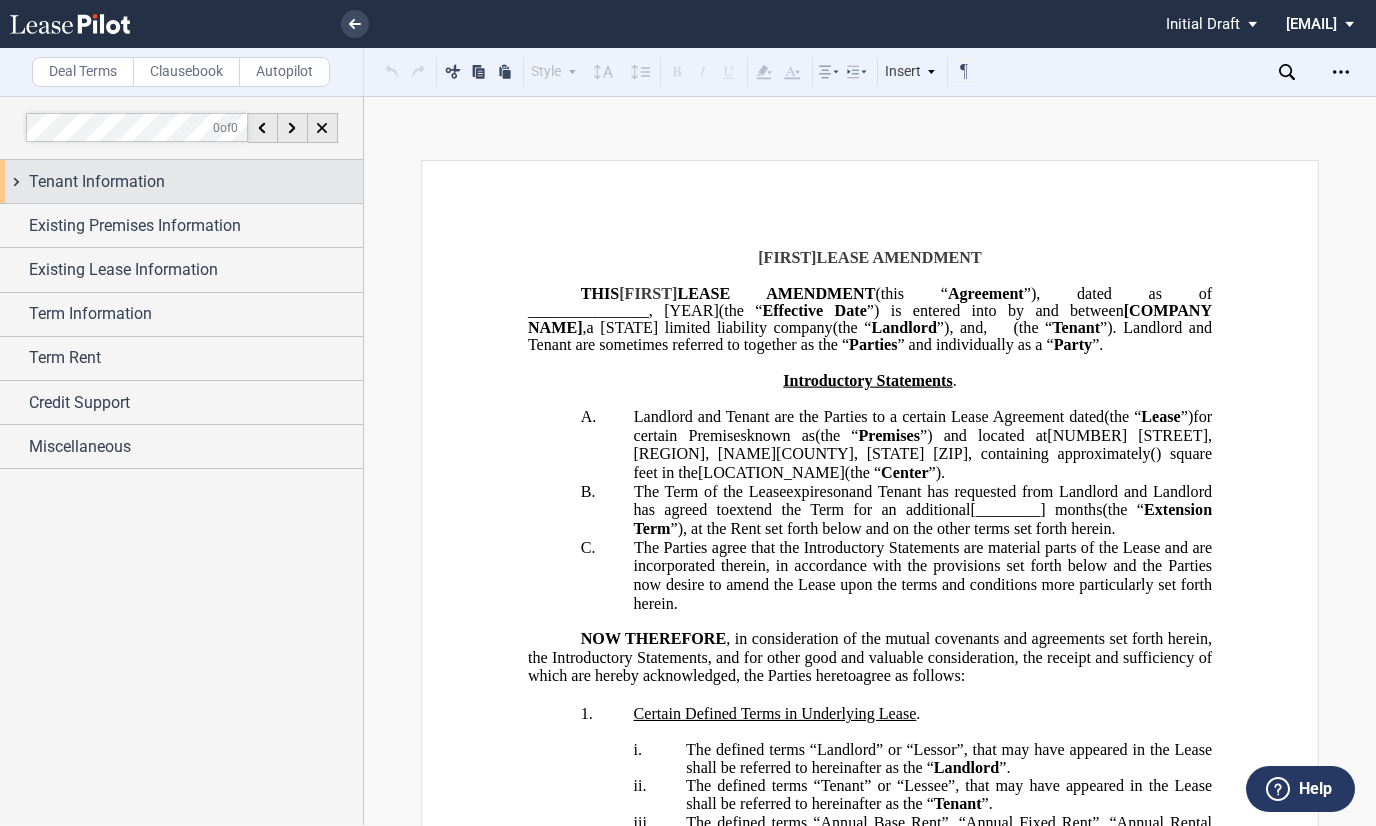 click on "Tenant Information" at bounding box center [97, 182] 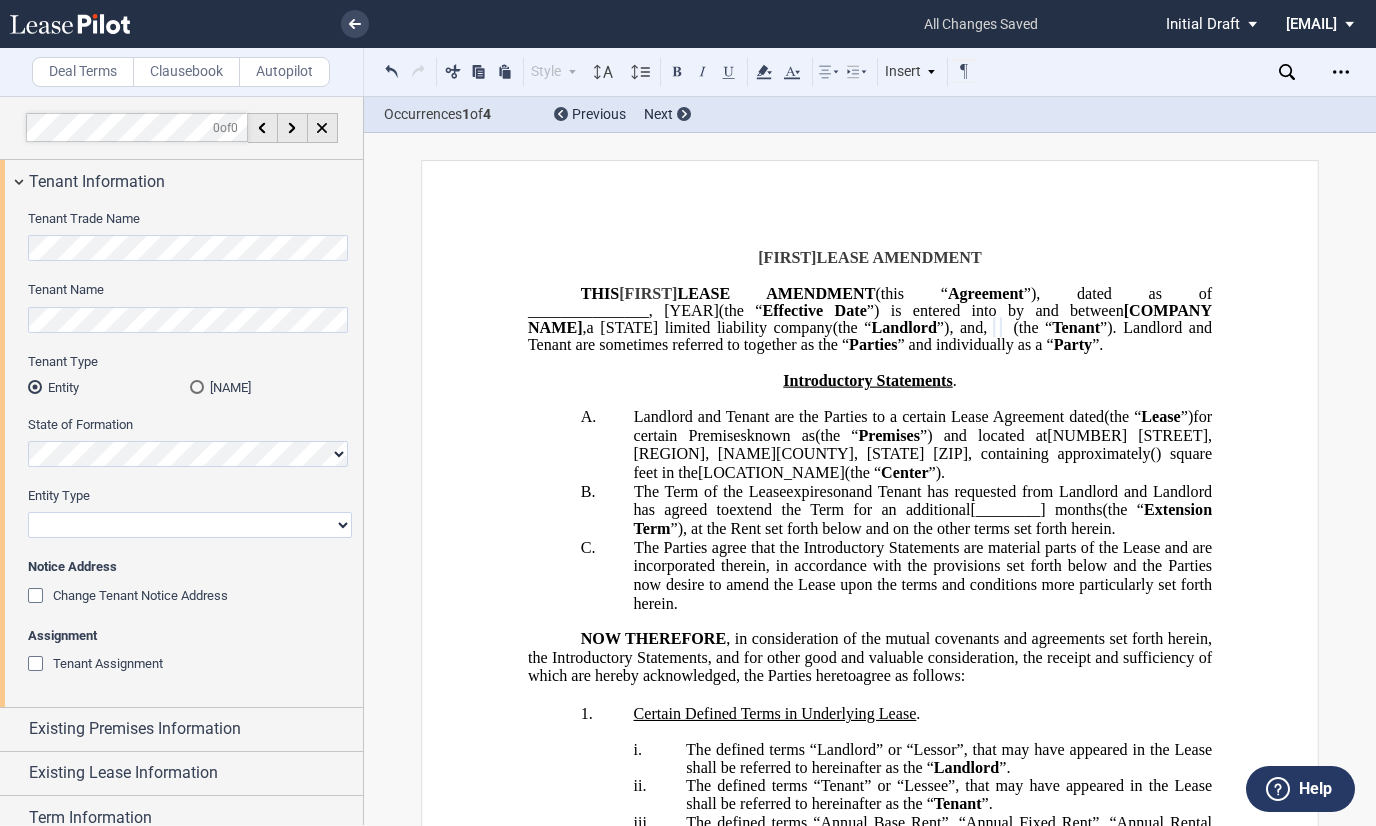 click on "Corporation
Limited Liability Company
General Partnership
Limited Partnership
Other" at bounding box center [190, 525] 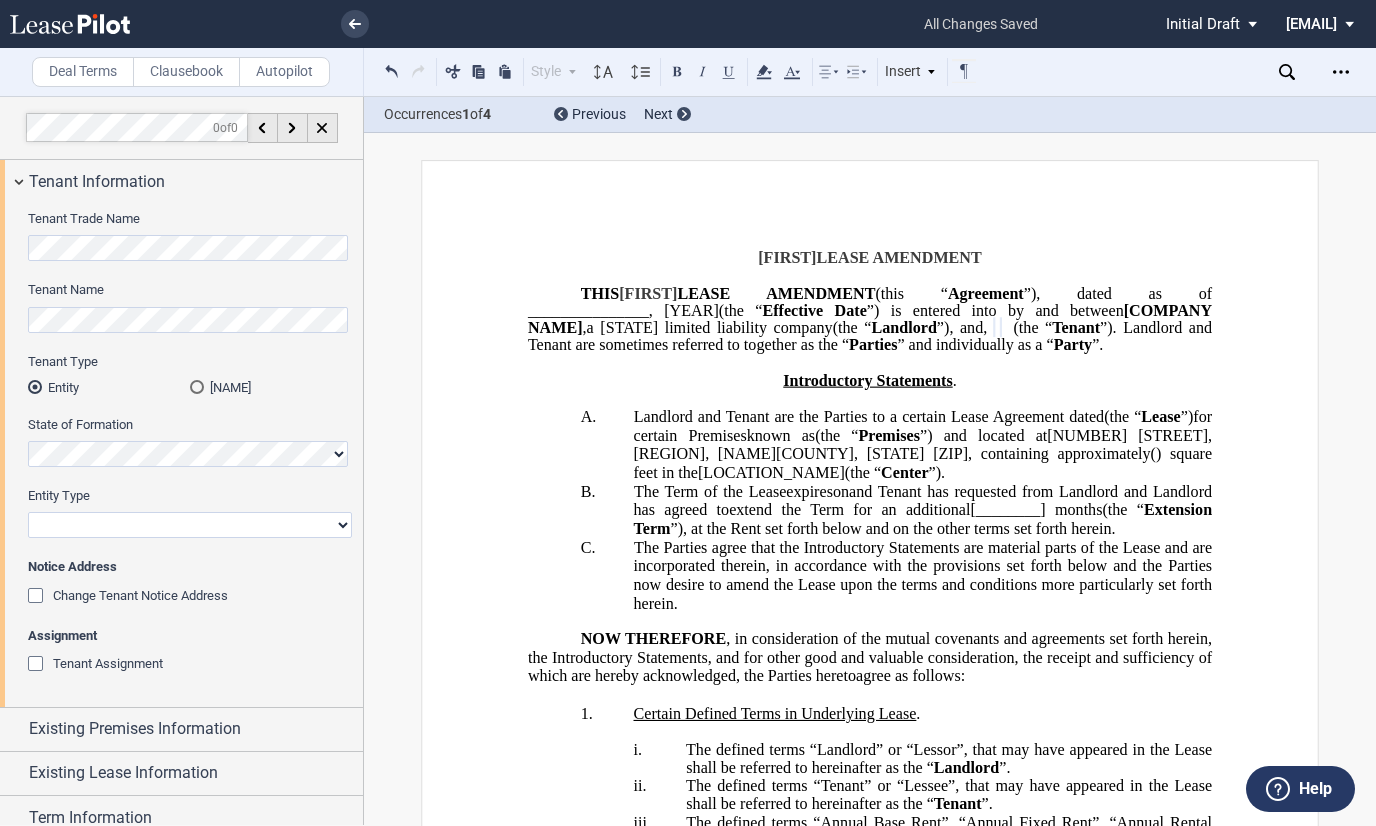 select on "corporation" 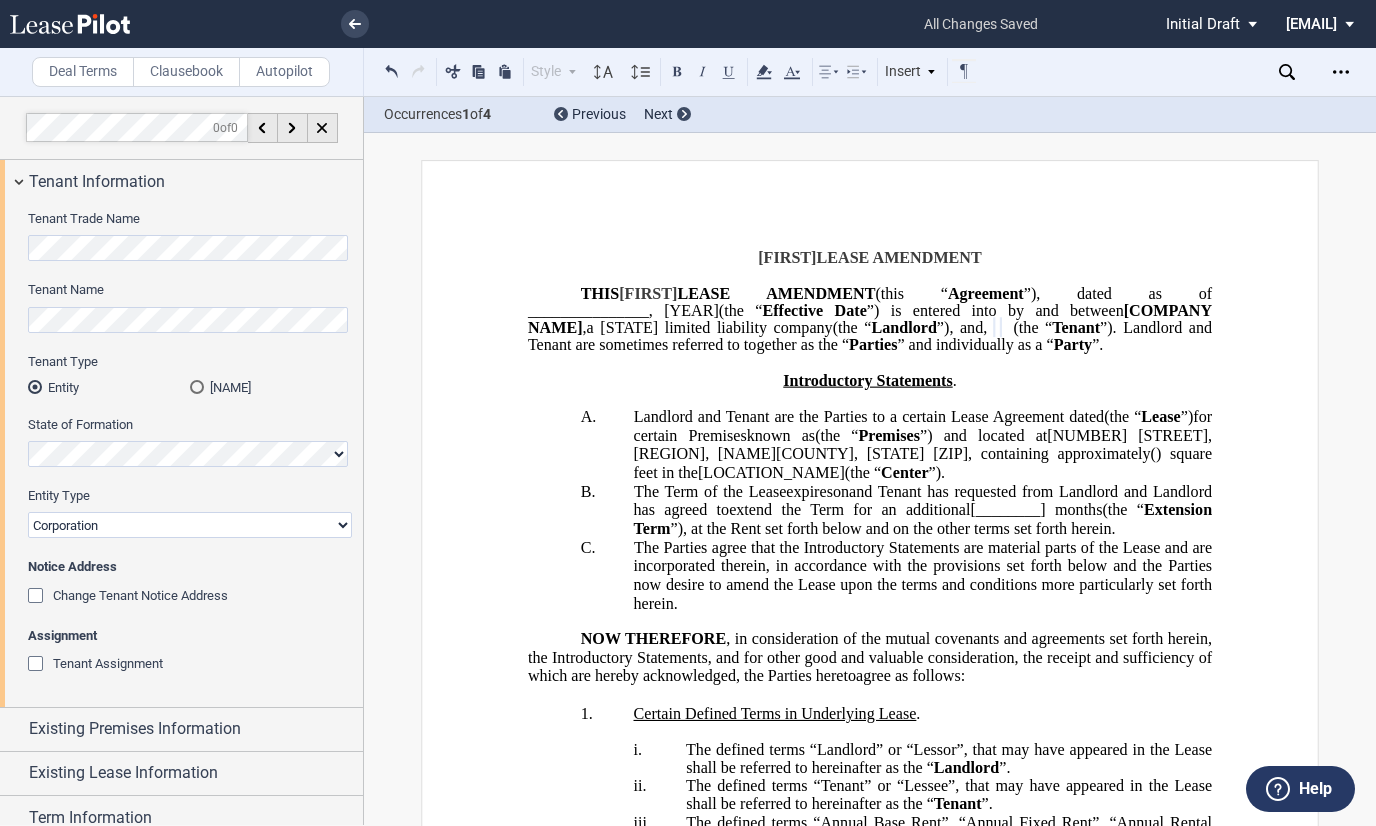 click on "Corporation
Limited Liability Company
General Partnership
Limited Partnership
Other" at bounding box center (190, 525) 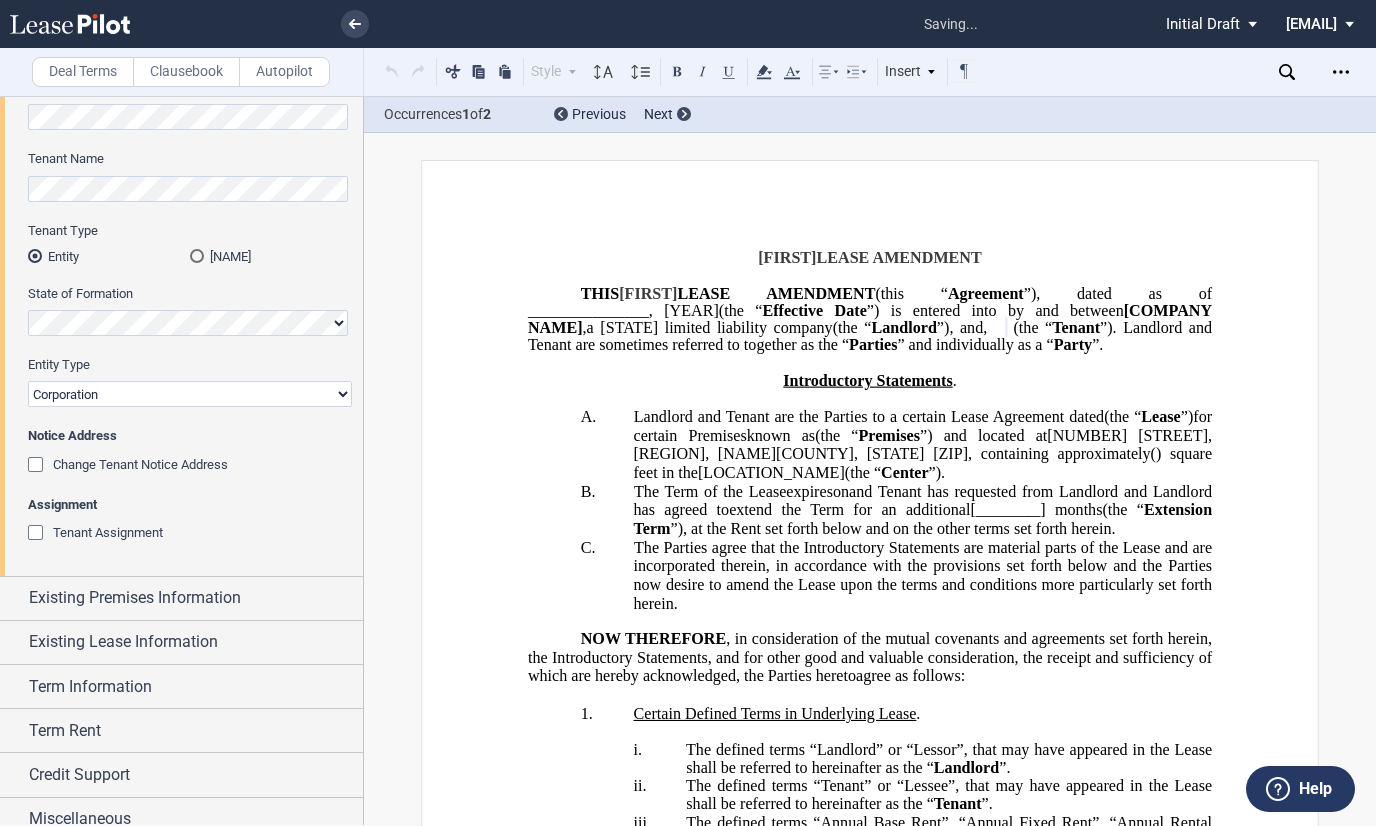 scroll, scrollTop: 146, scrollLeft: 0, axis: vertical 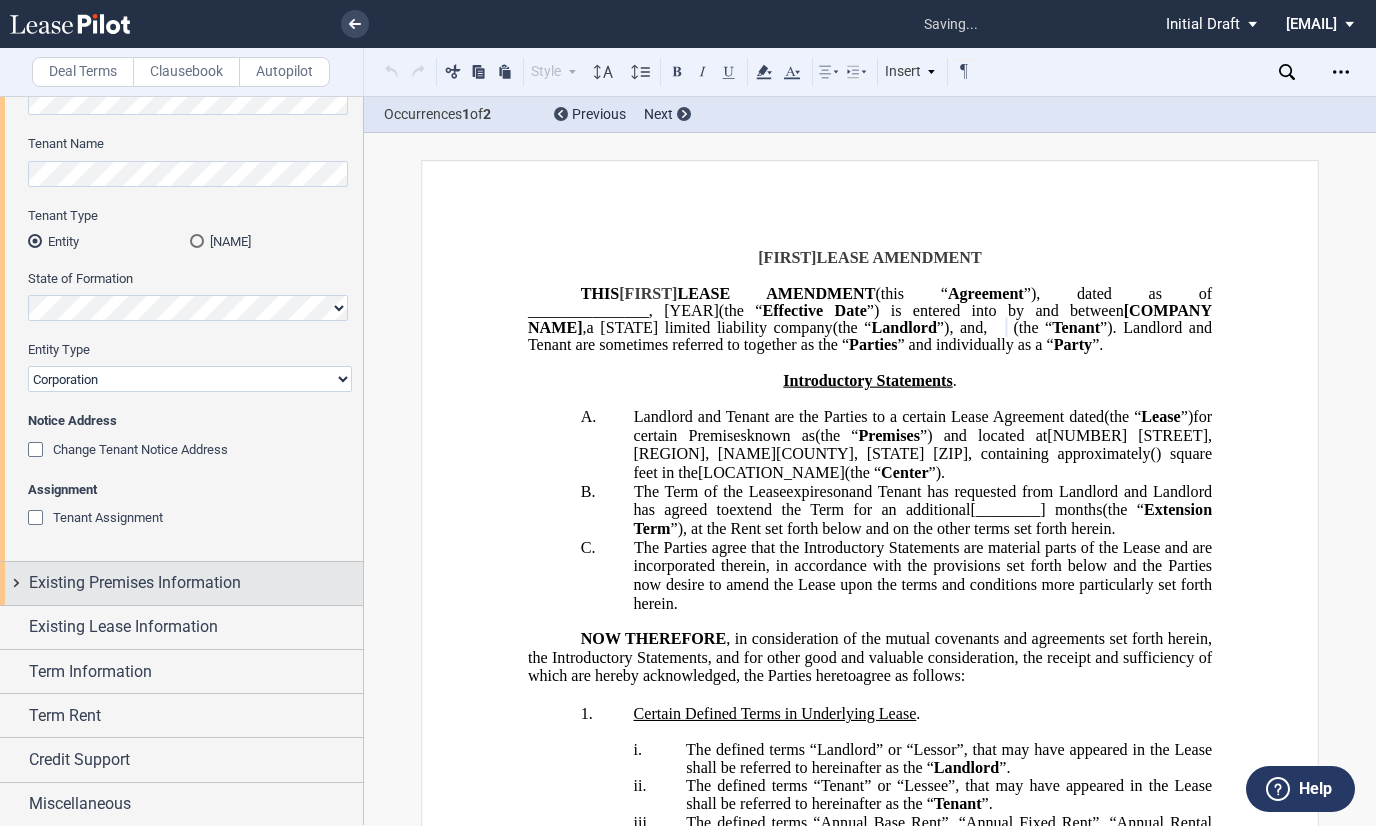 click on "Existing Premises Information" at bounding box center (135, 583) 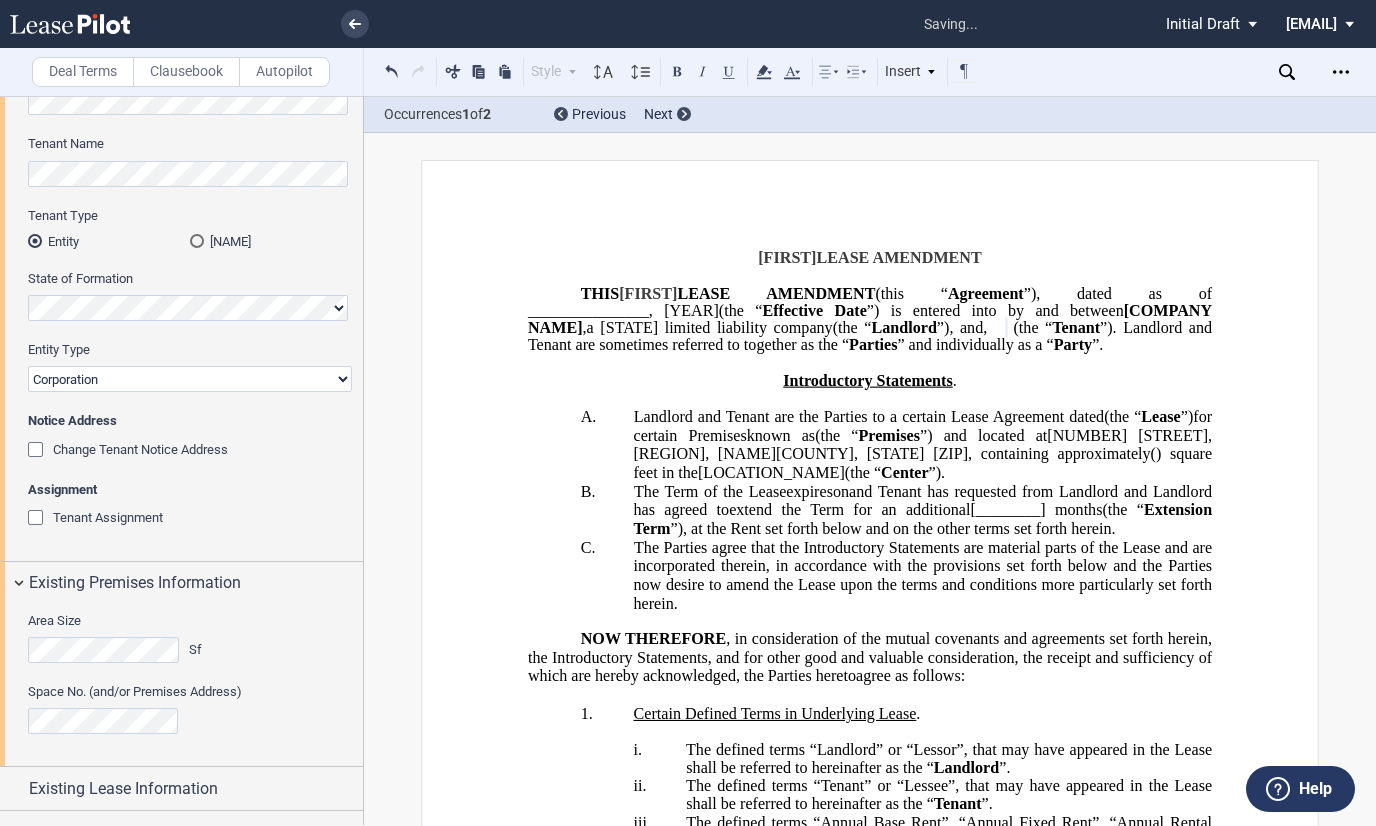 click on "Area Size
Sf" 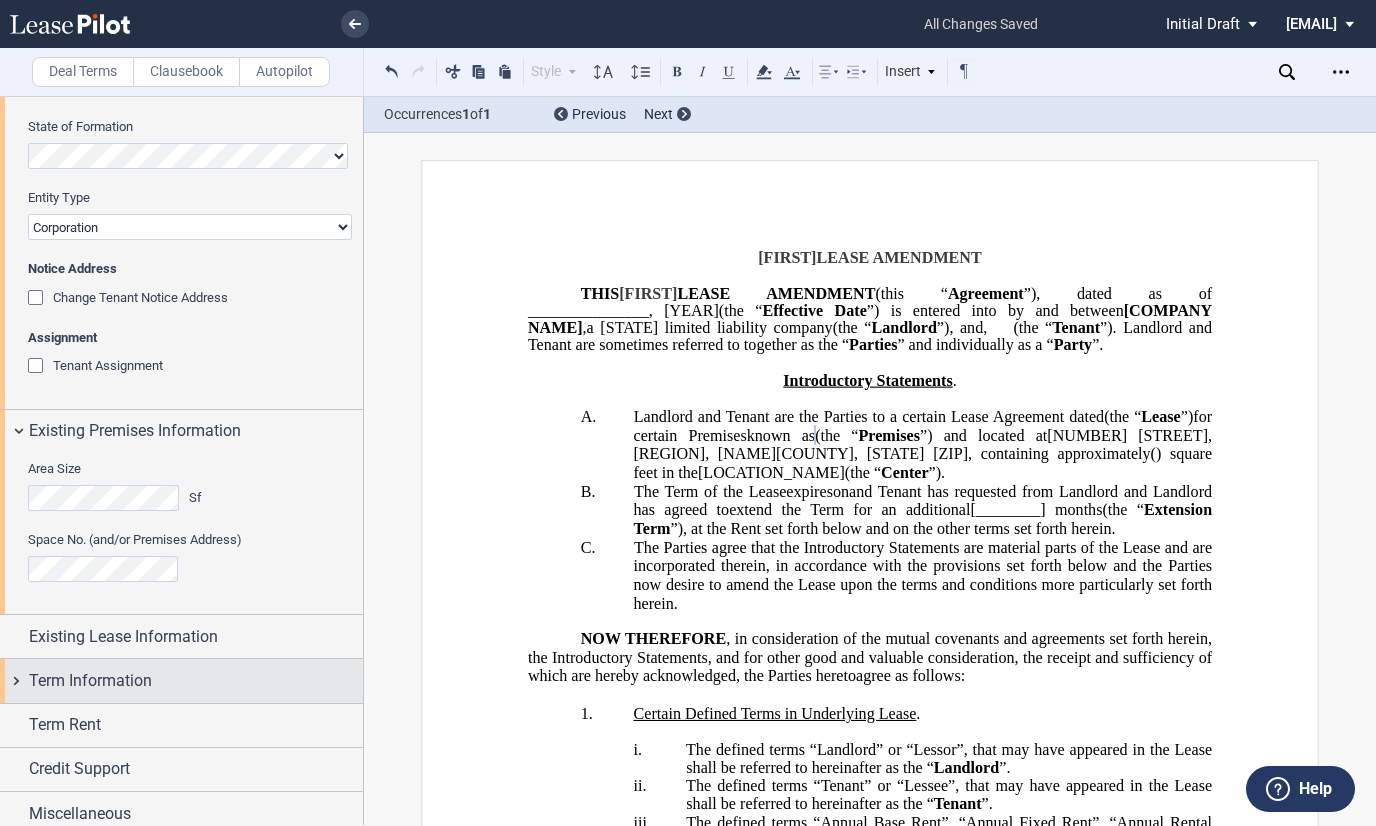 scroll, scrollTop: 308, scrollLeft: 0, axis: vertical 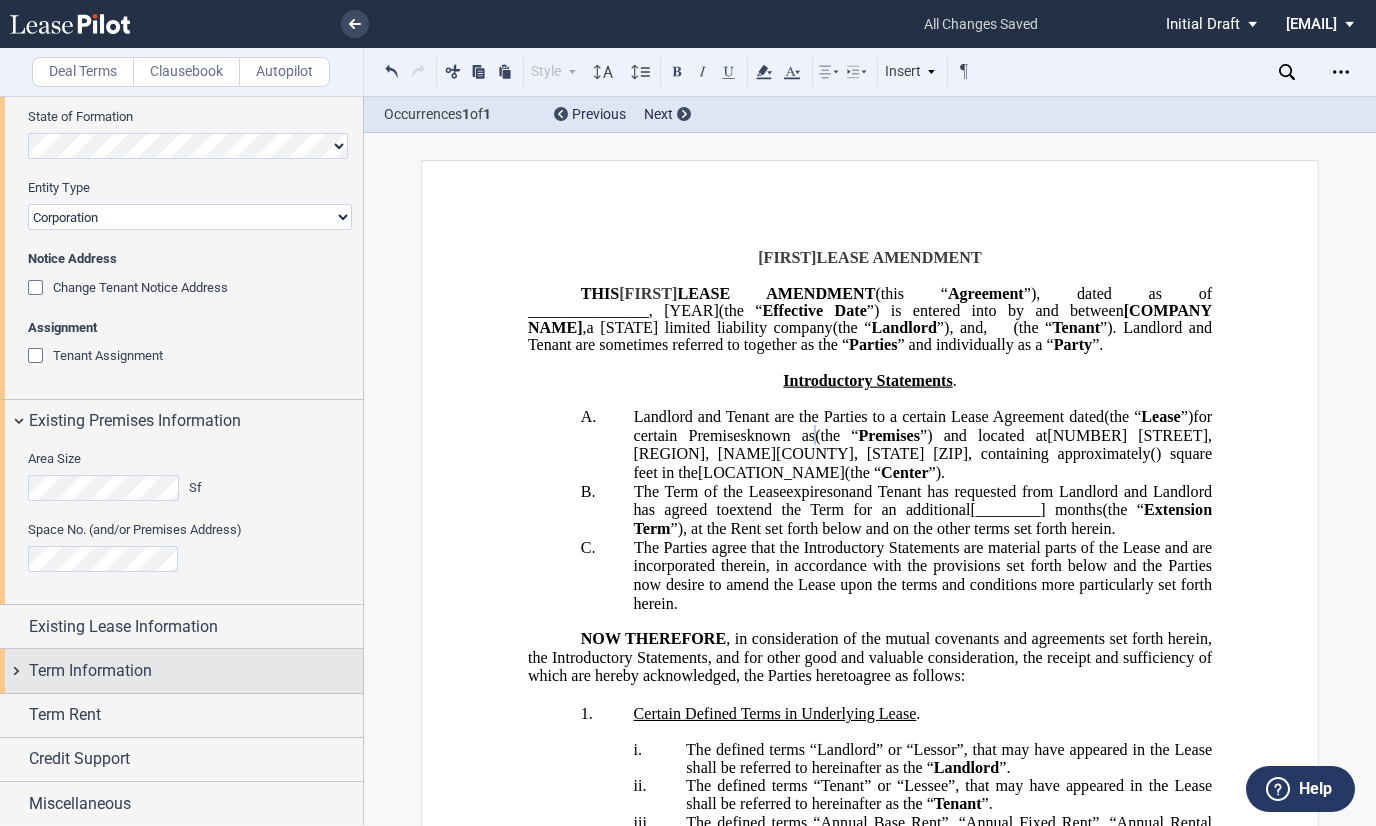 click on "Term Information" at bounding box center (196, 671) 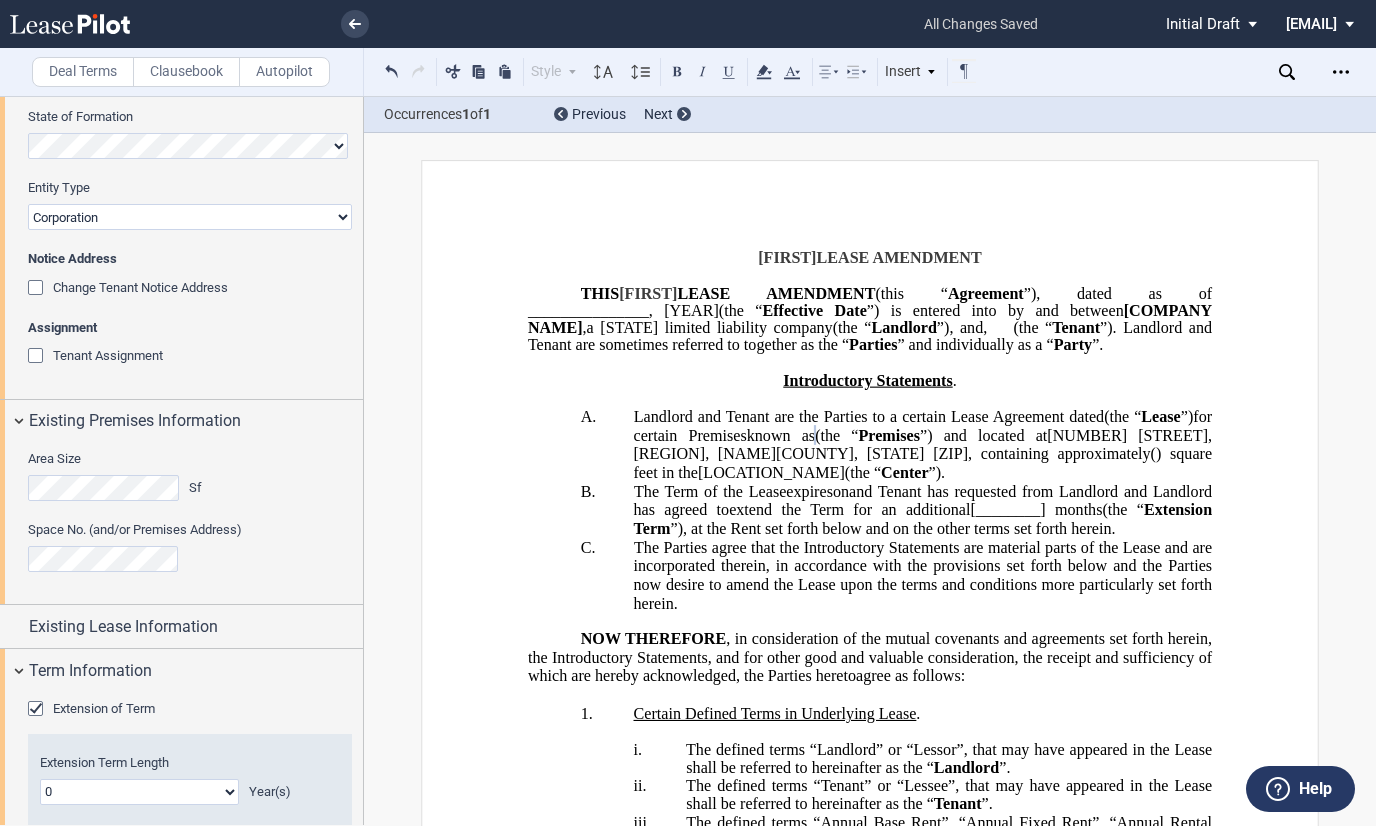 click on "0 1 2 3 4 5 6 7 8 9 10 11 12 13 14 15 16 17 18 19 20" 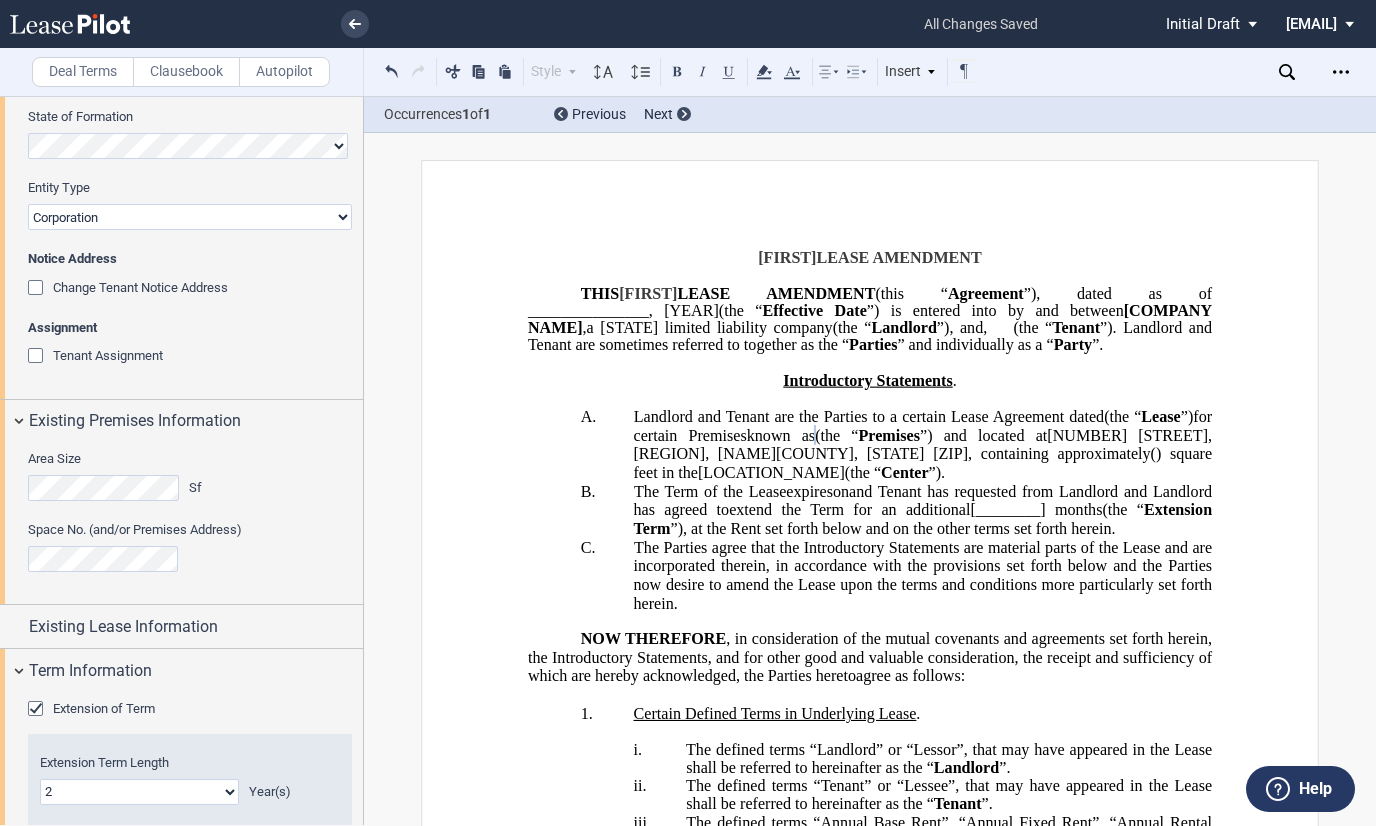click on "0 1 2 3 4 5 6 7 8 9 10 11 12 13 14 15 16 17 18 19 20" 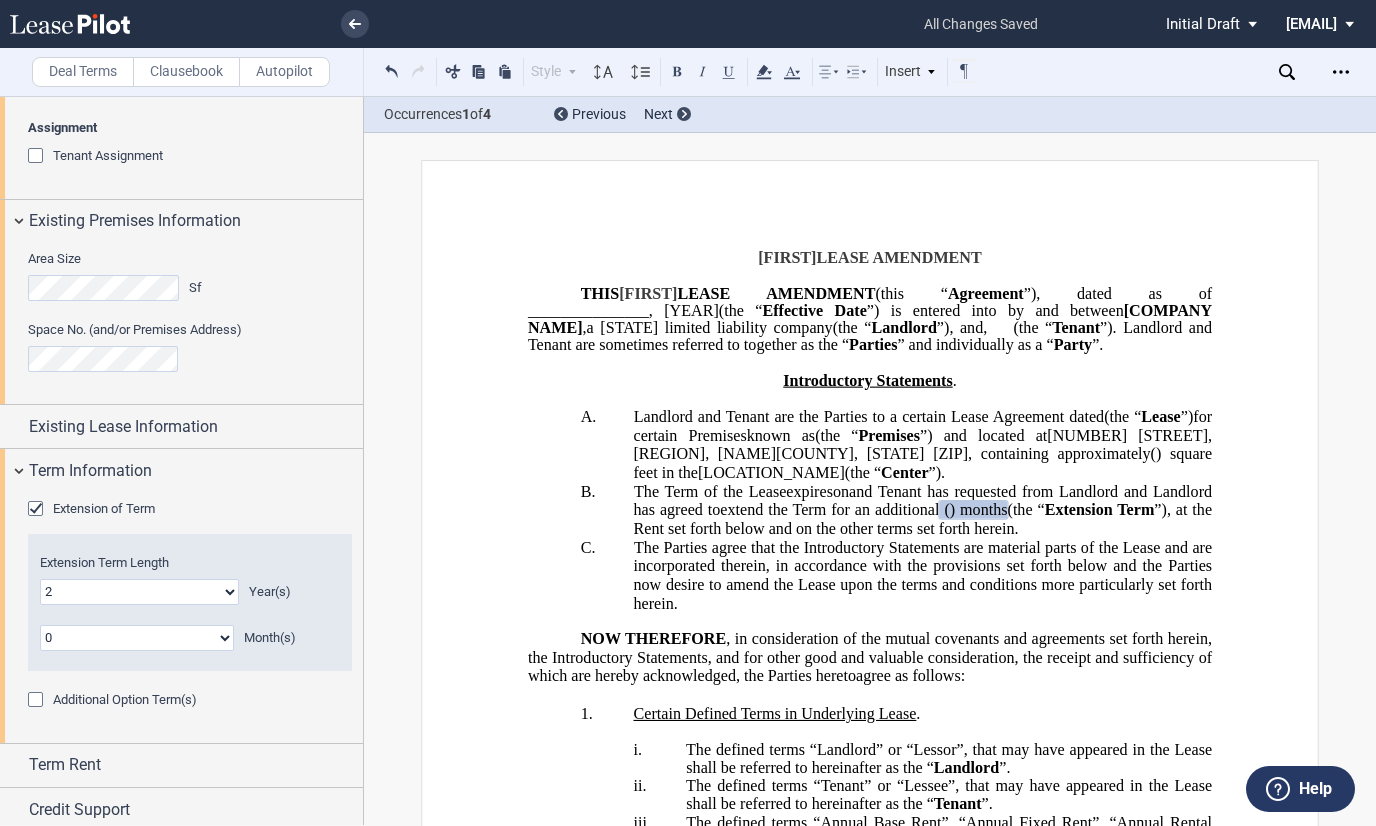 scroll, scrollTop: 558, scrollLeft: 0, axis: vertical 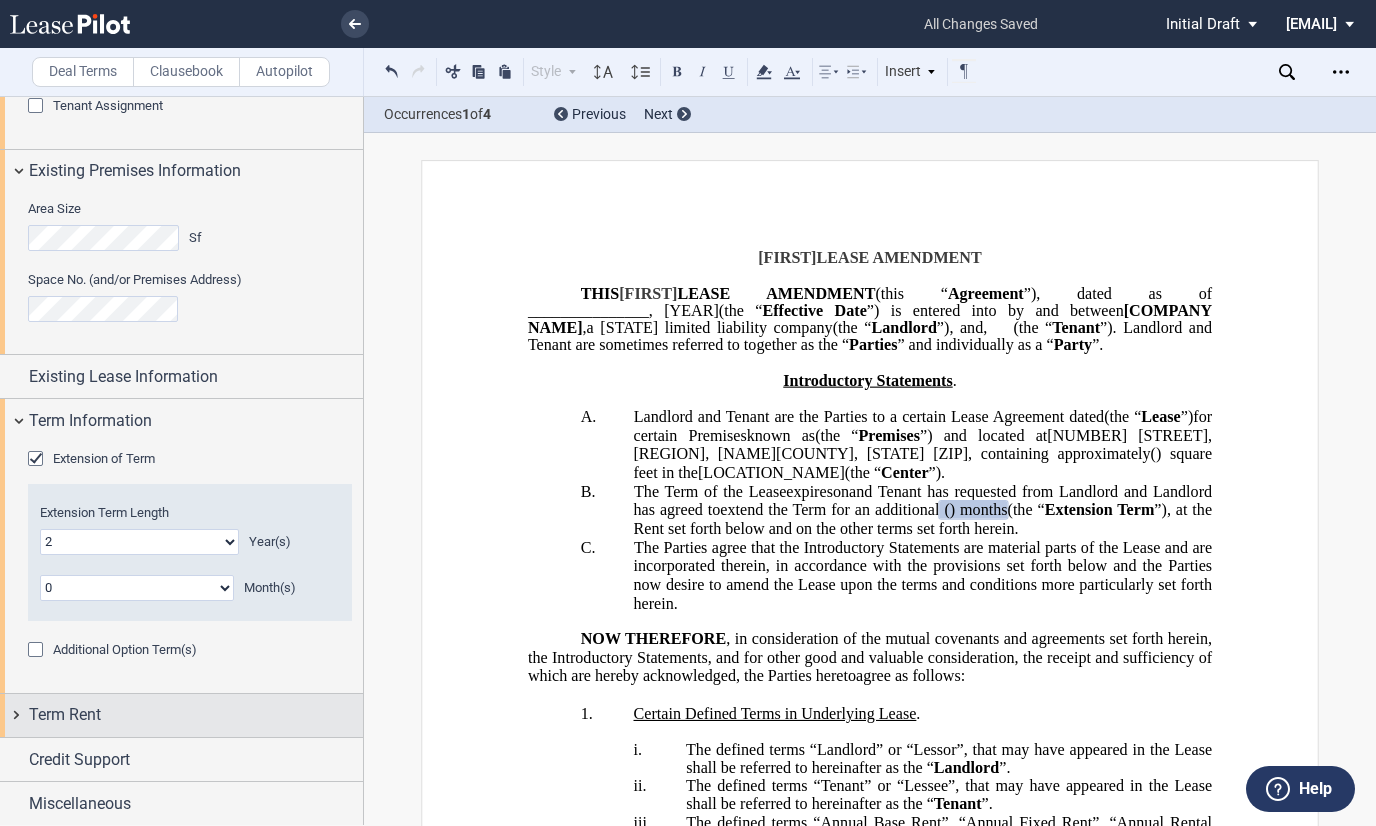 click on "Term Rent" at bounding box center (65, 715) 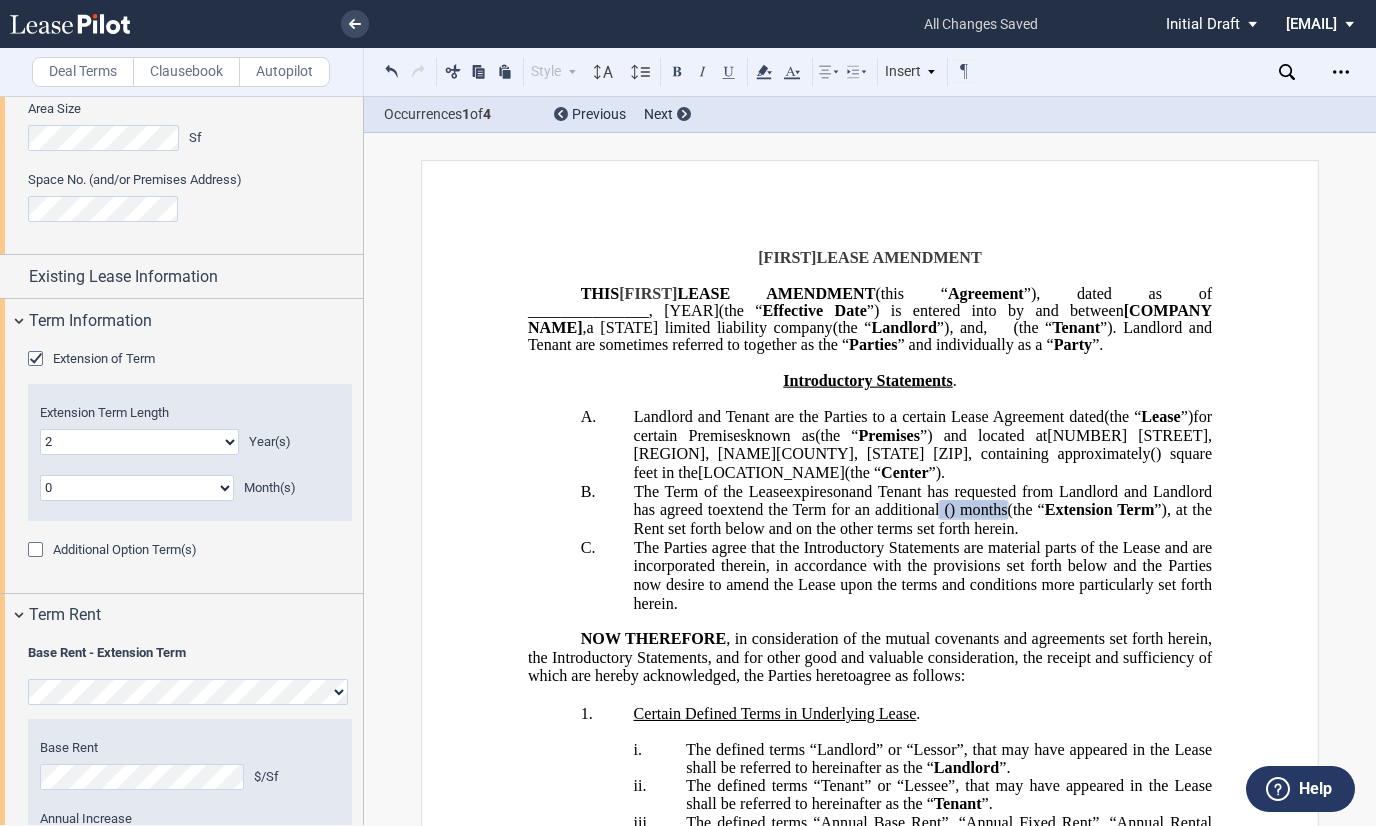 scroll, scrollTop: 758, scrollLeft: 0, axis: vertical 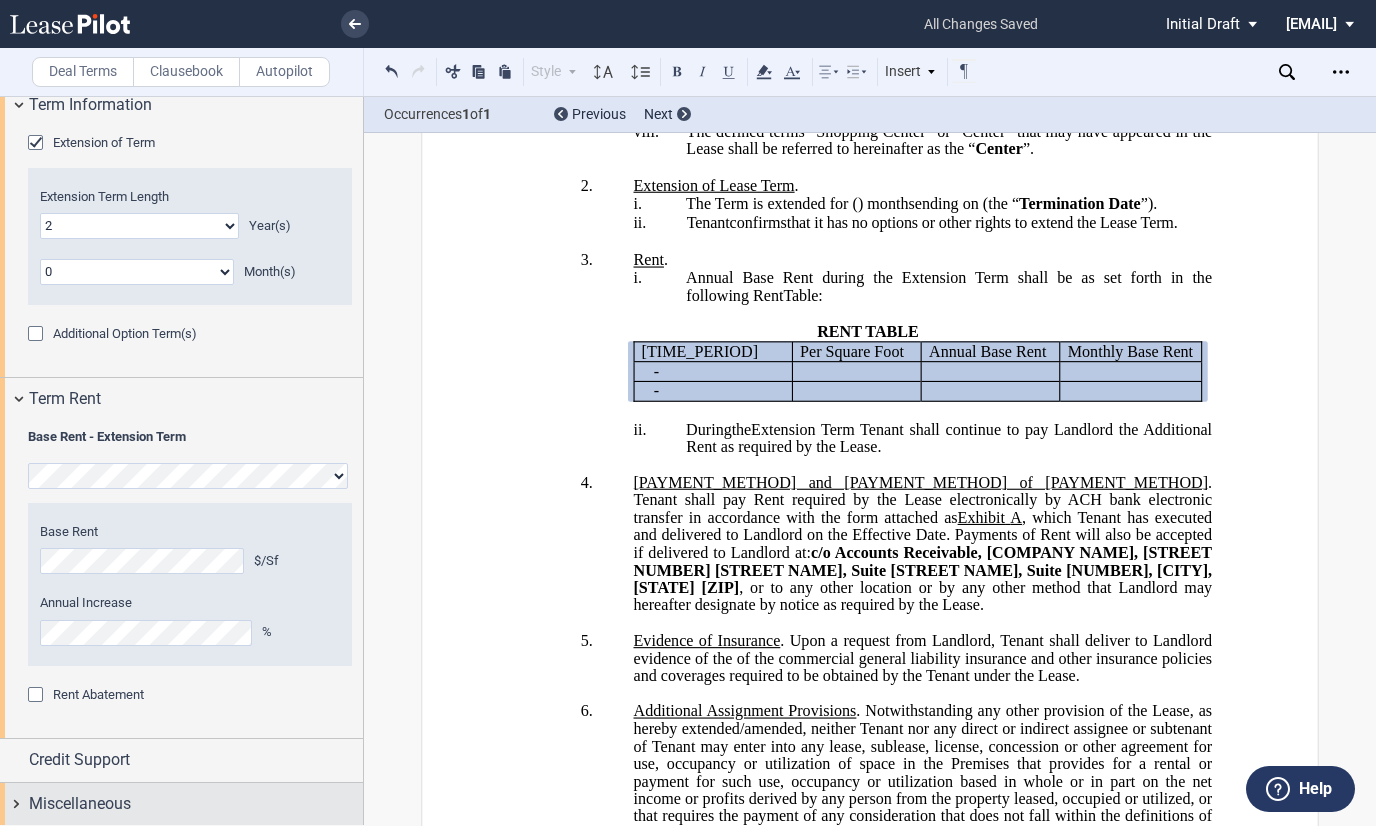 click on "Miscellaneous" at bounding box center [80, 804] 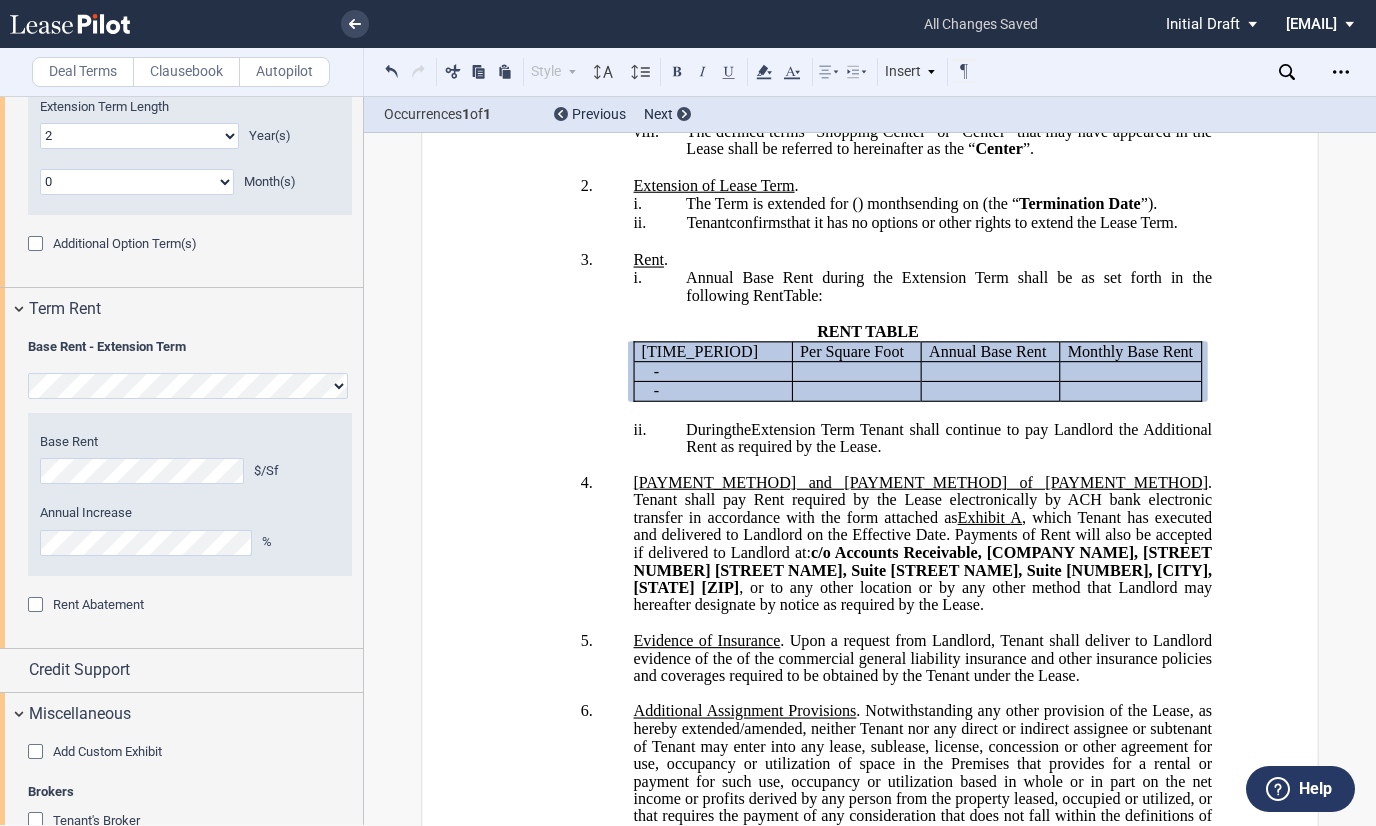 scroll, scrollTop: 947, scrollLeft: 0, axis: vertical 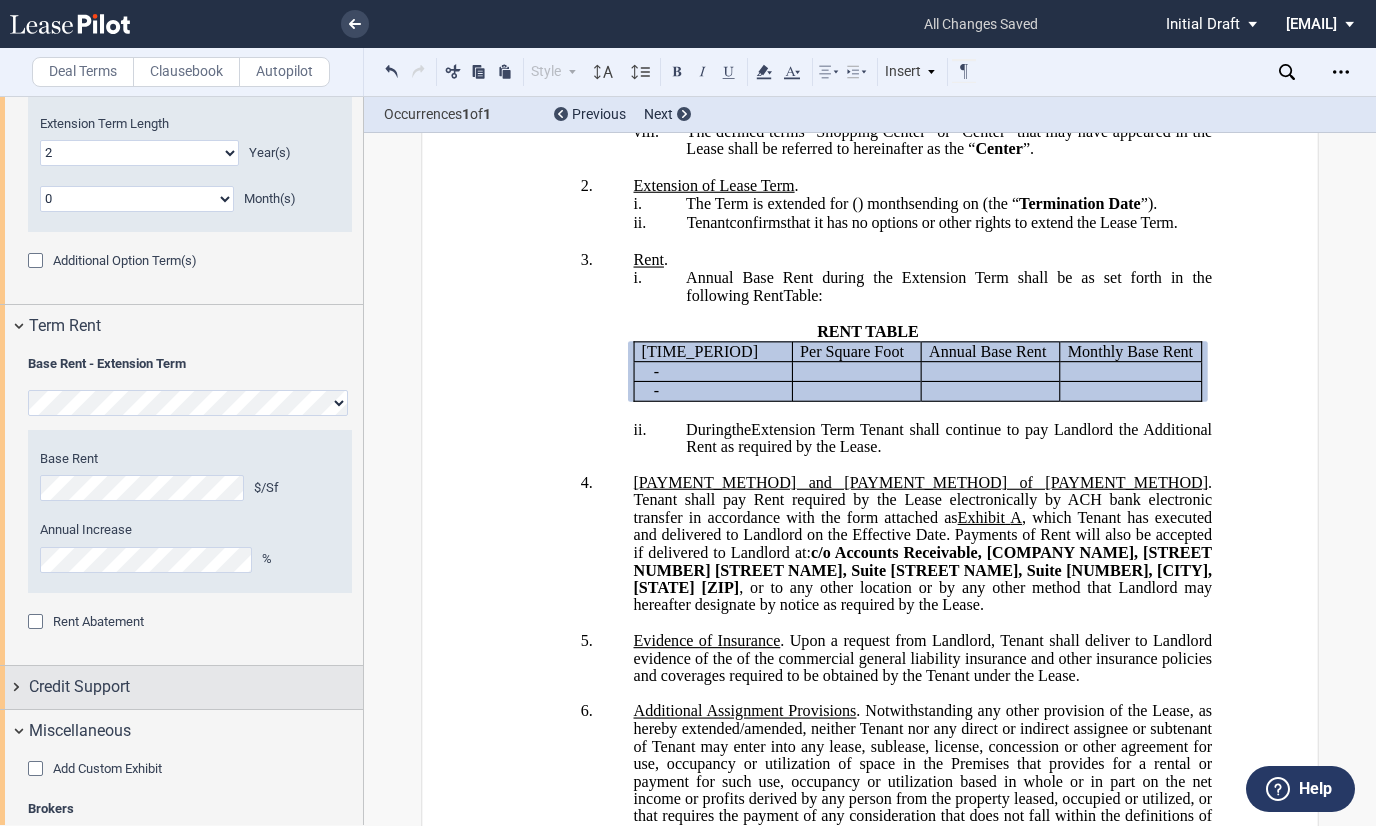 click on "Credit Support" at bounding box center [79, 687] 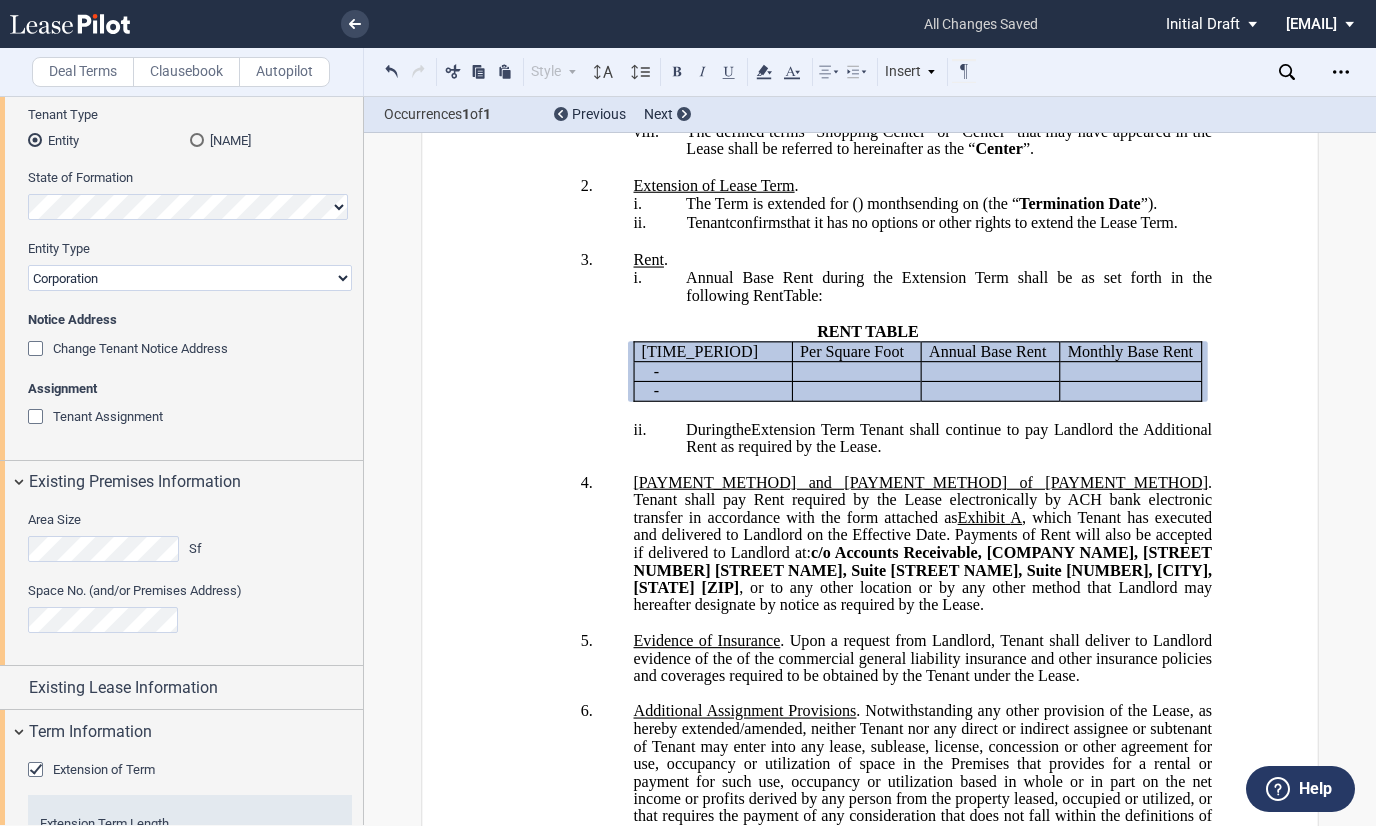 scroll, scrollTop: 247, scrollLeft: 0, axis: vertical 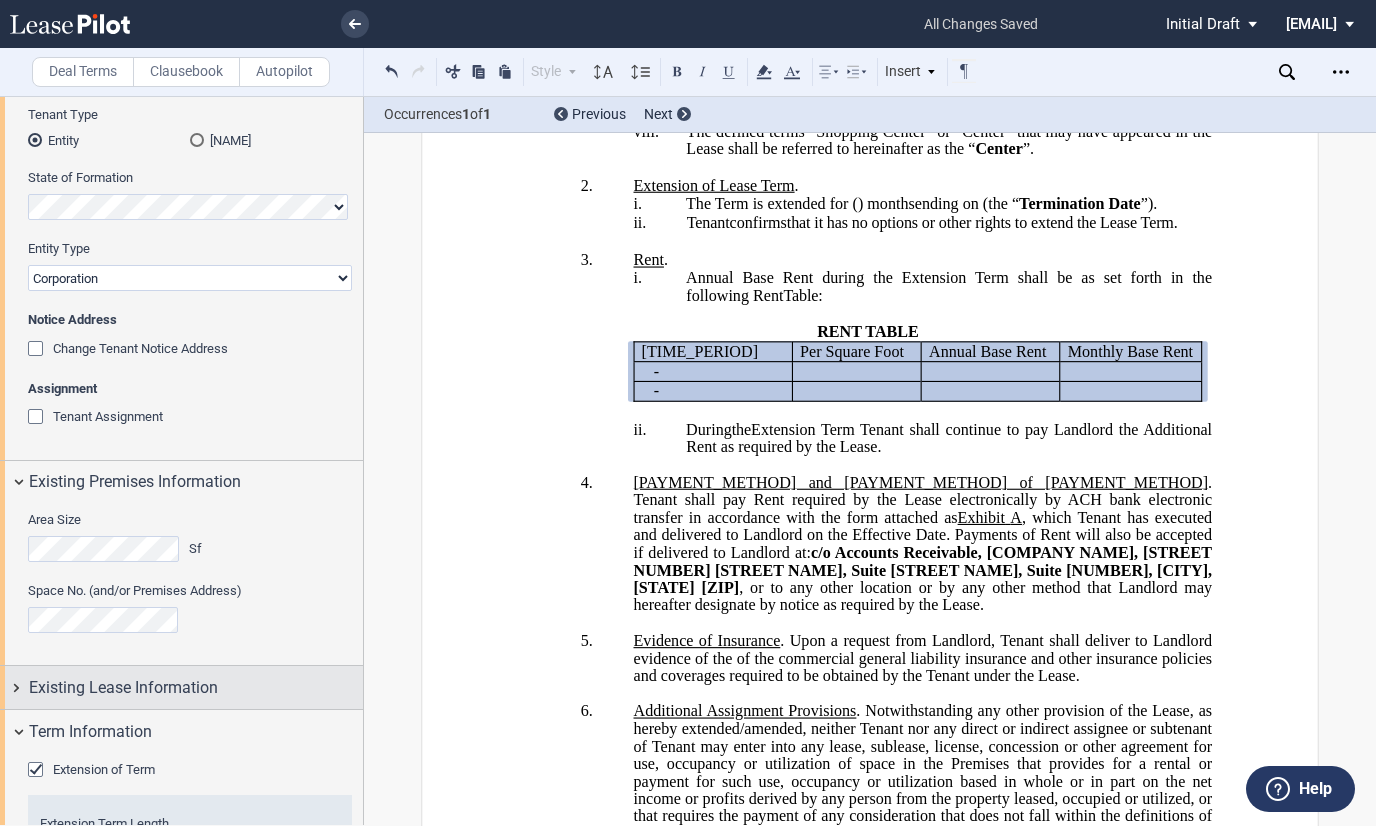 click on "Existing Lease Information" at bounding box center [123, 688] 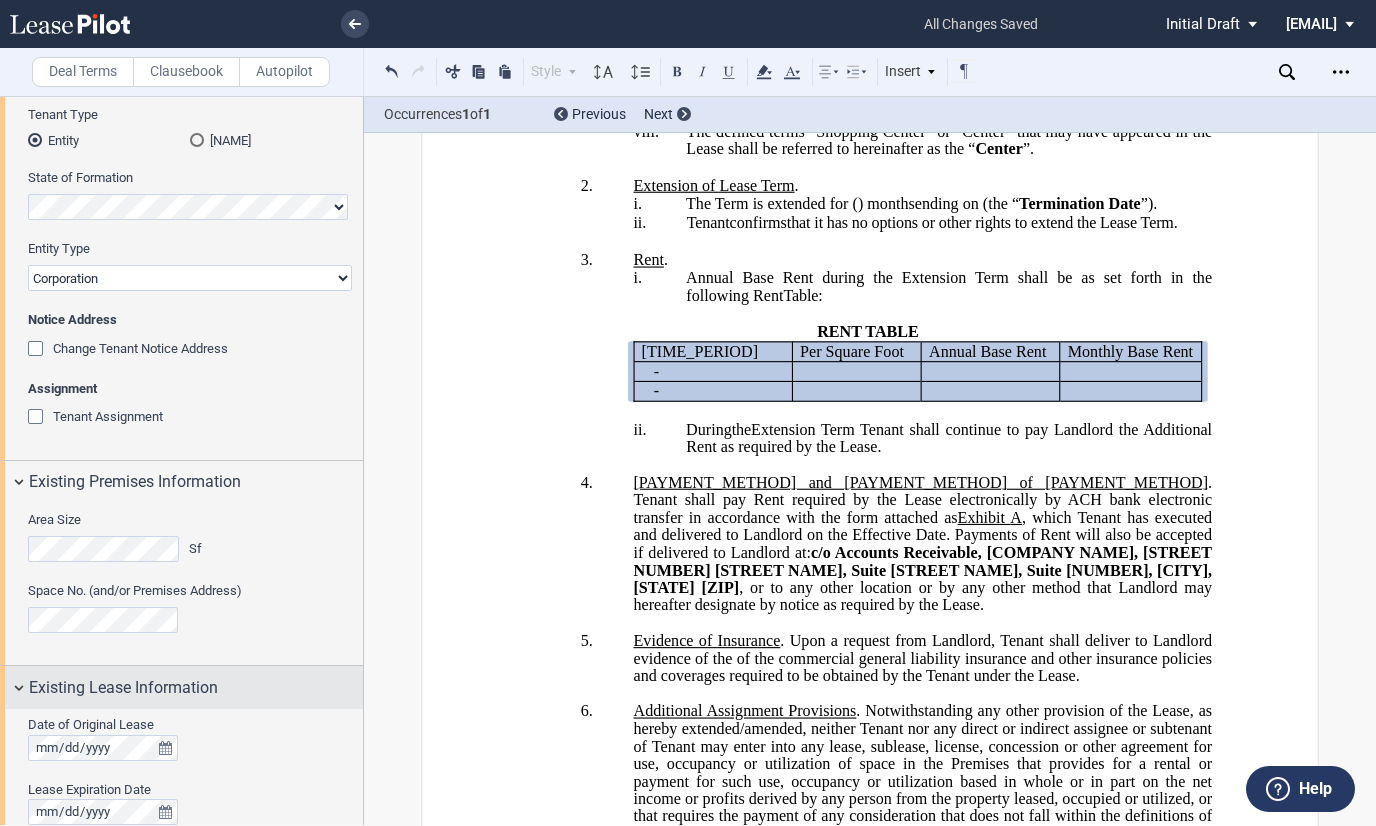 scroll, scrollTop: 347, scrollLeft: 0, axis: vertical 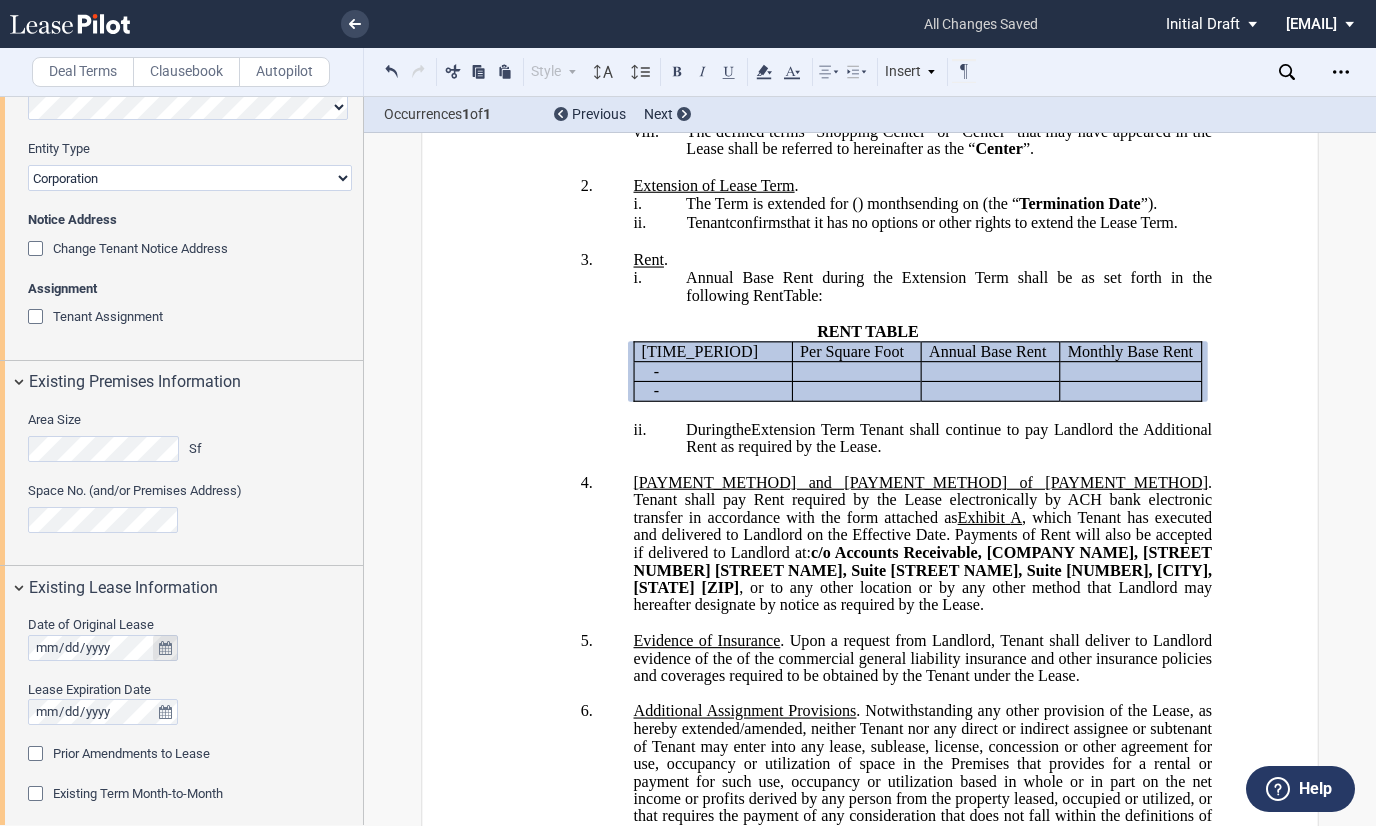 click 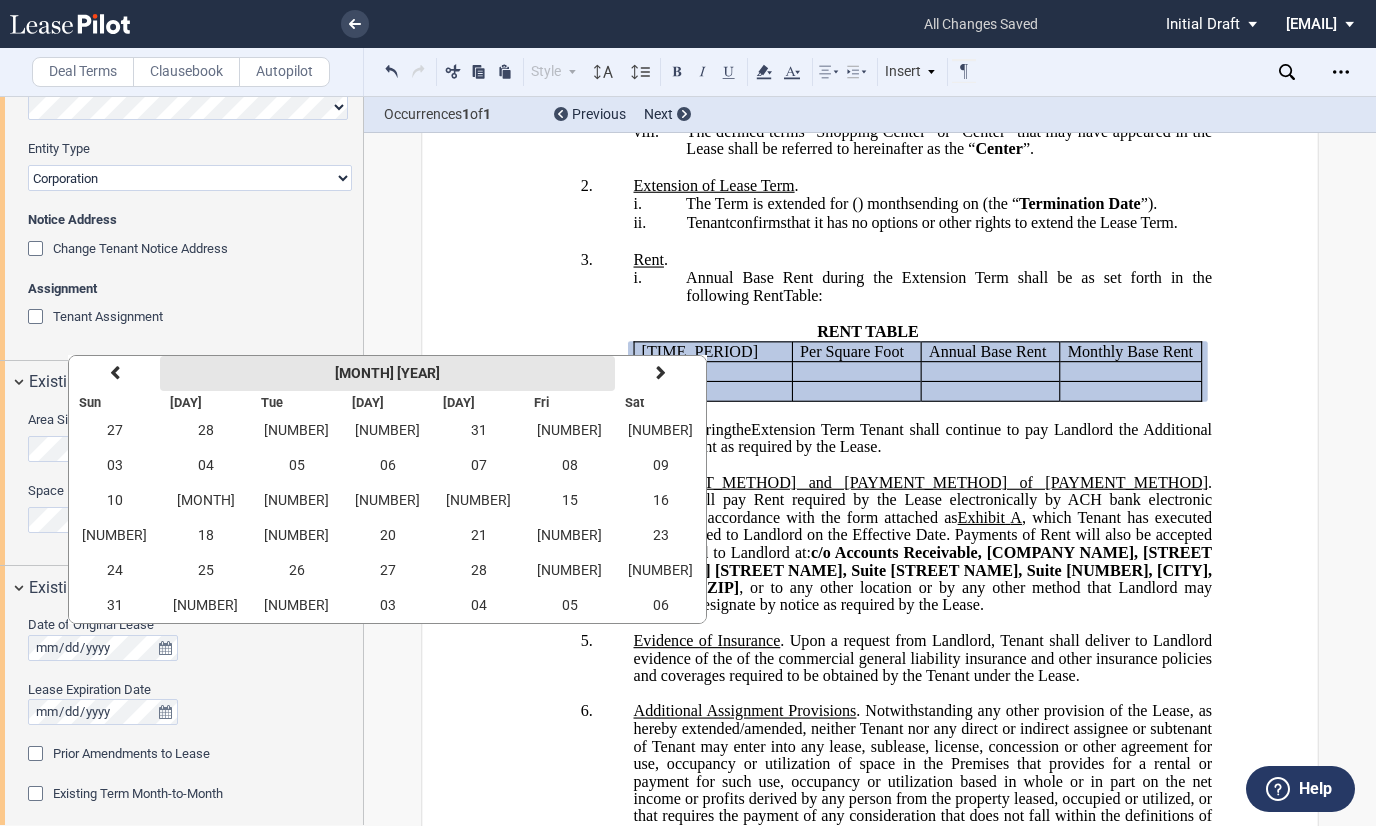 click on "[MONTH] [YEAR]" at bounding box center [387, 373] 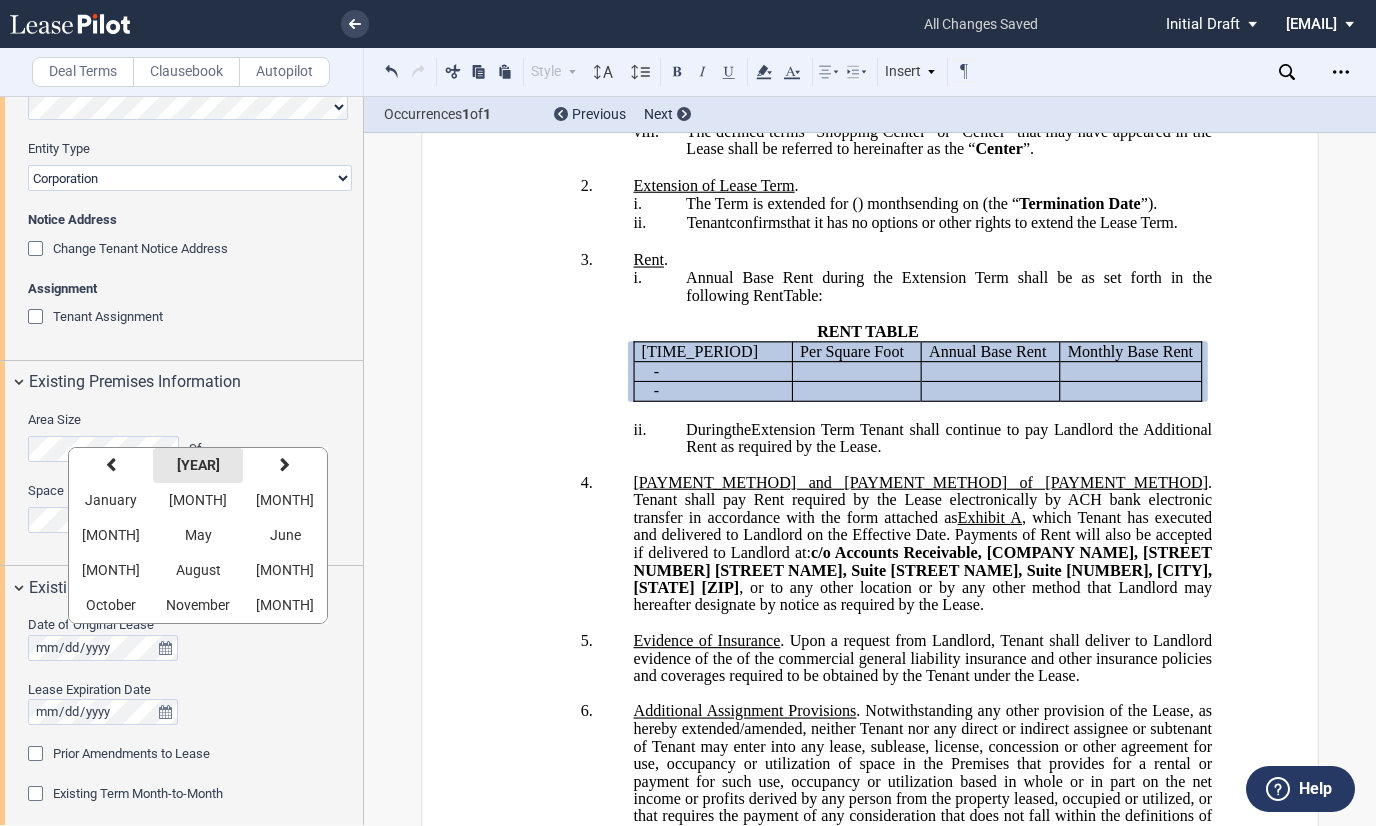 click on "[YEAR]" at bounding box center [198, 465] 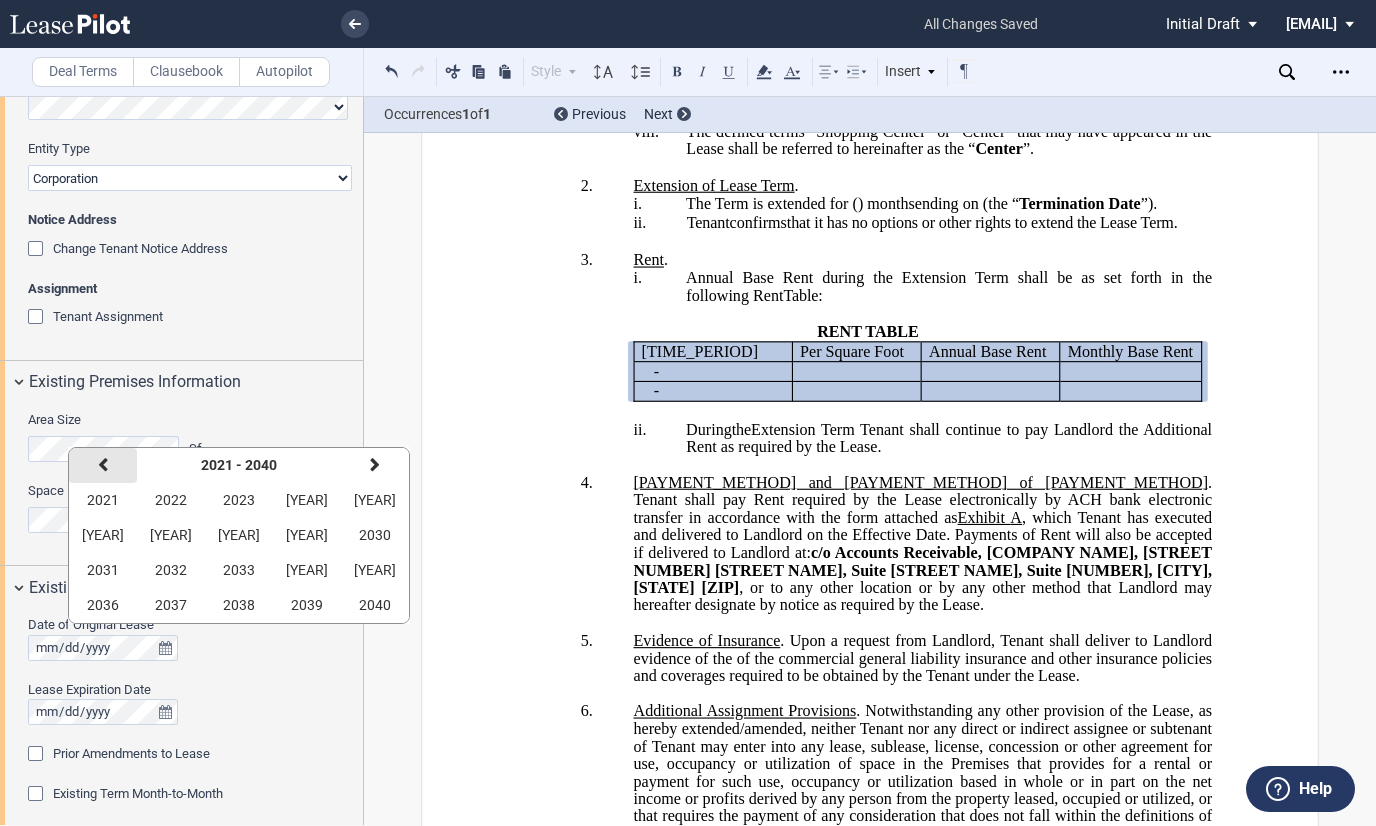 click on "previous" at bounding box center [103, 465] 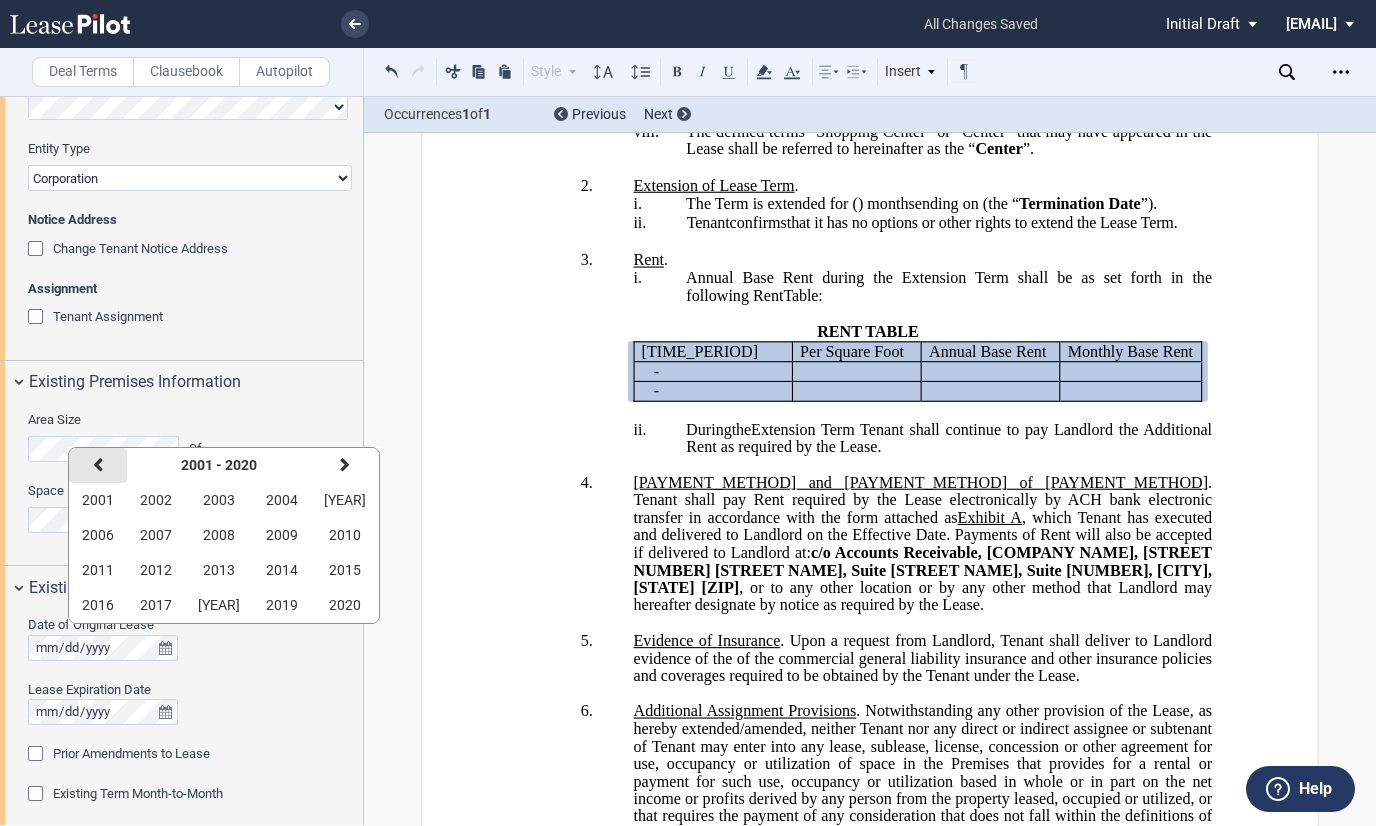 click on "previous" at bounding box center [98, 465] 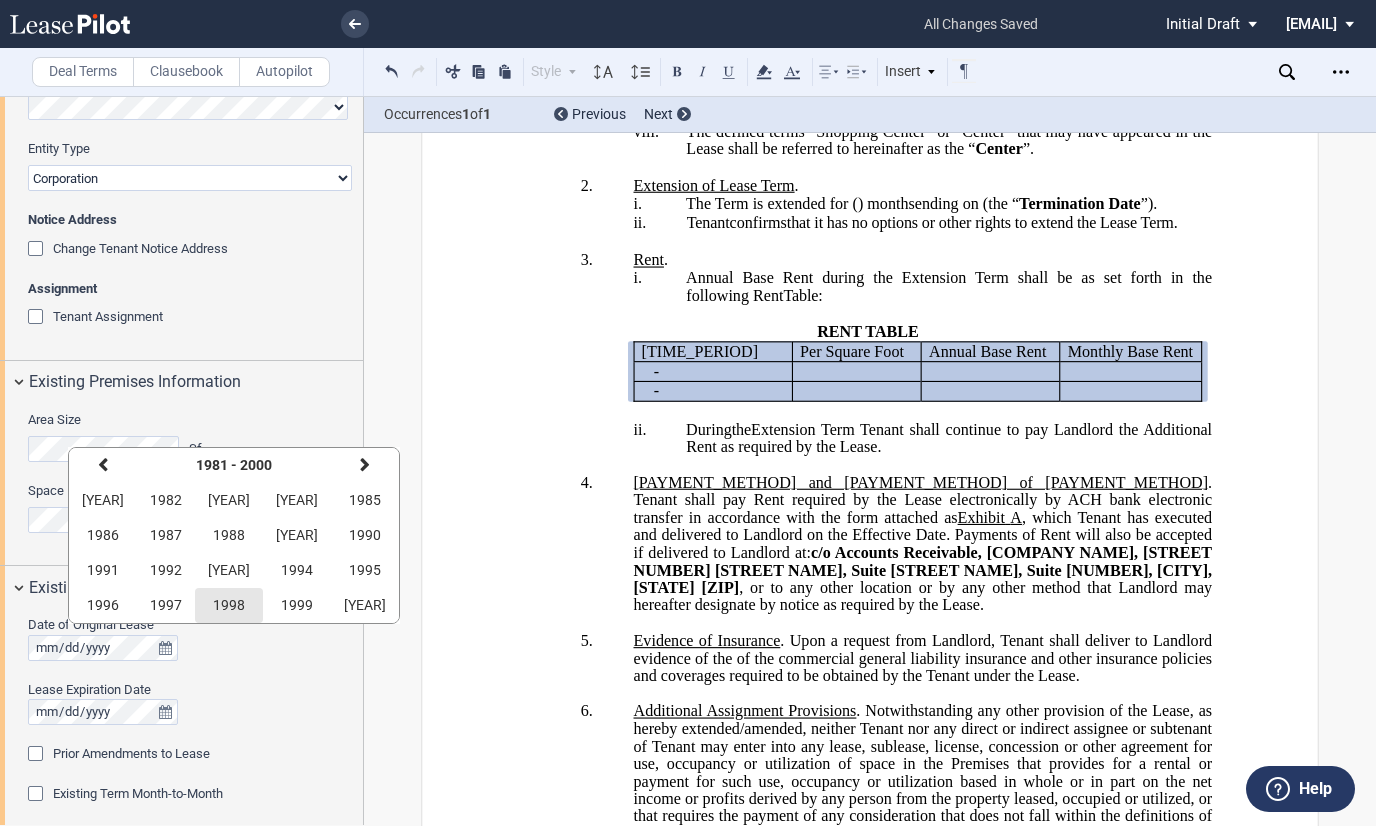 click on "1998" at bounding box center [229, 605] 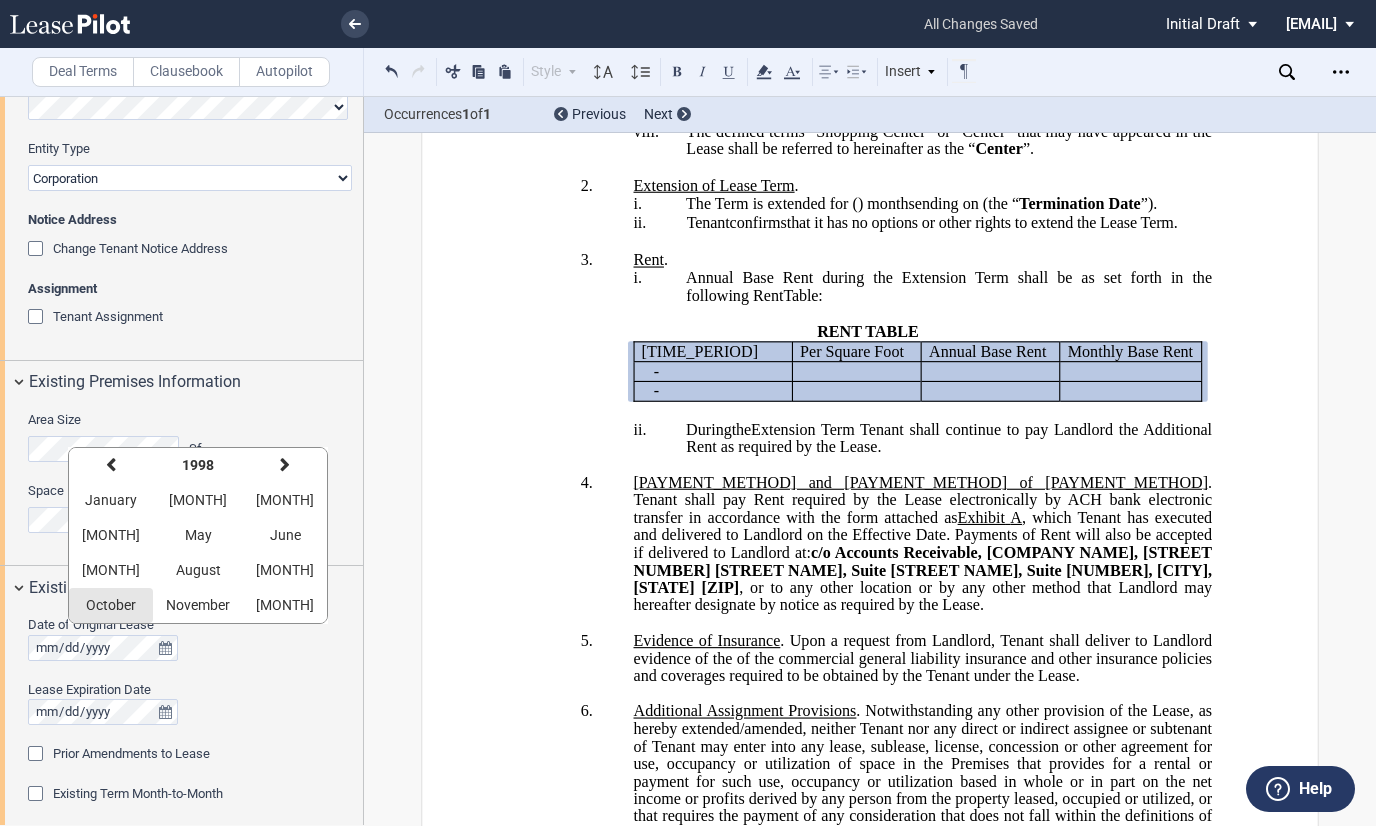 click on "October" at bounding box center (111, 605) 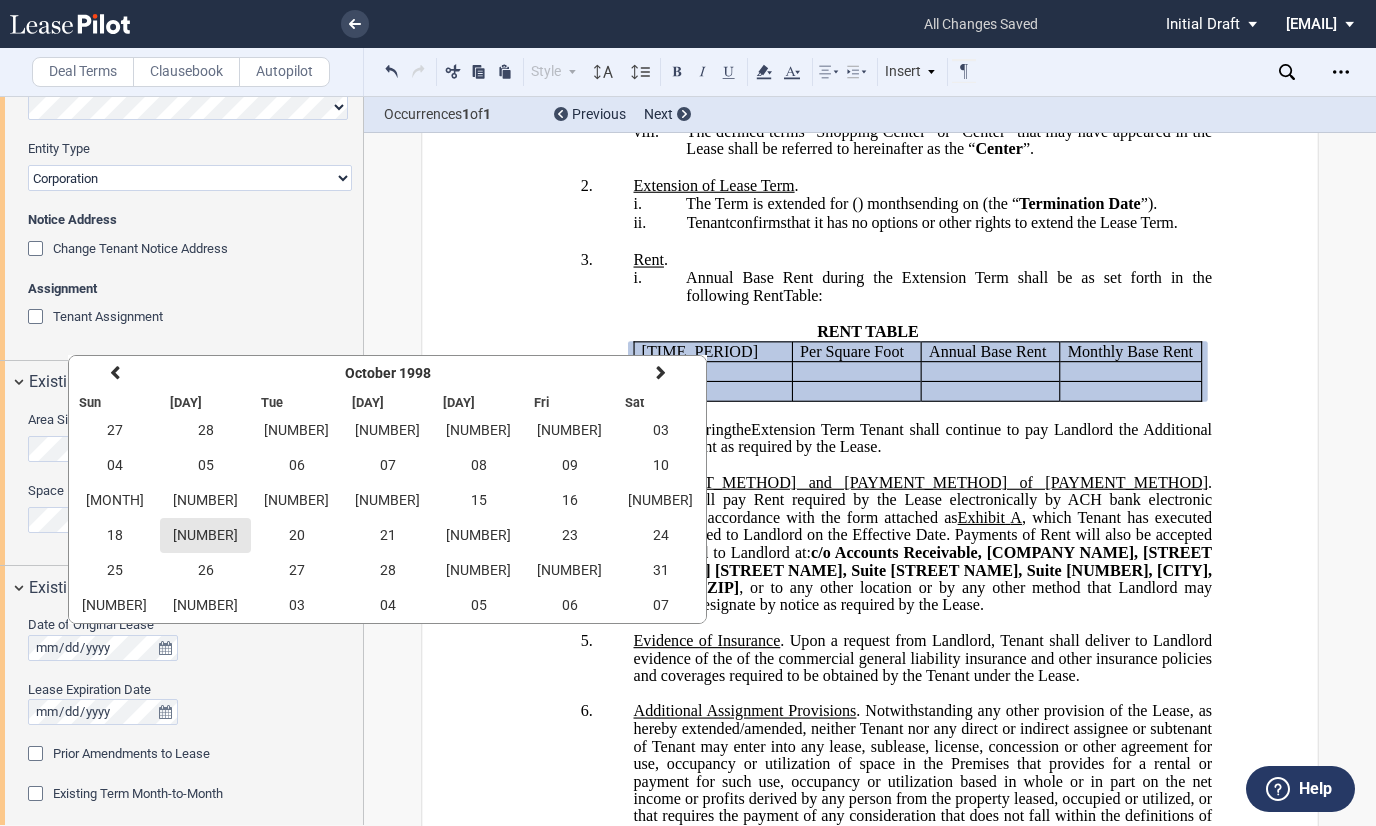 click on "[NUMBER]" at bounding box center [205, 535] 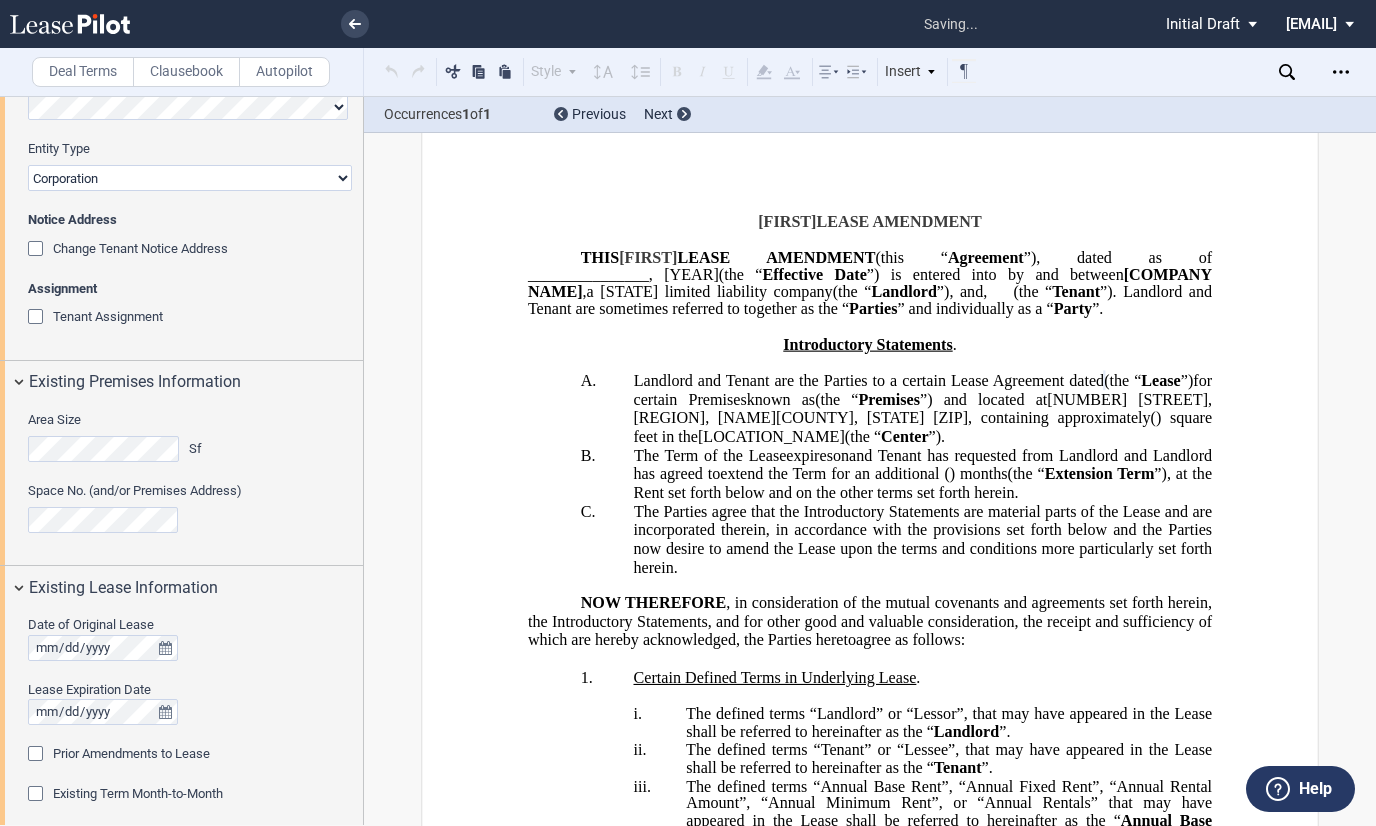 scroll, scrollTop: 36, scrollLeft: 0, axis: vertical 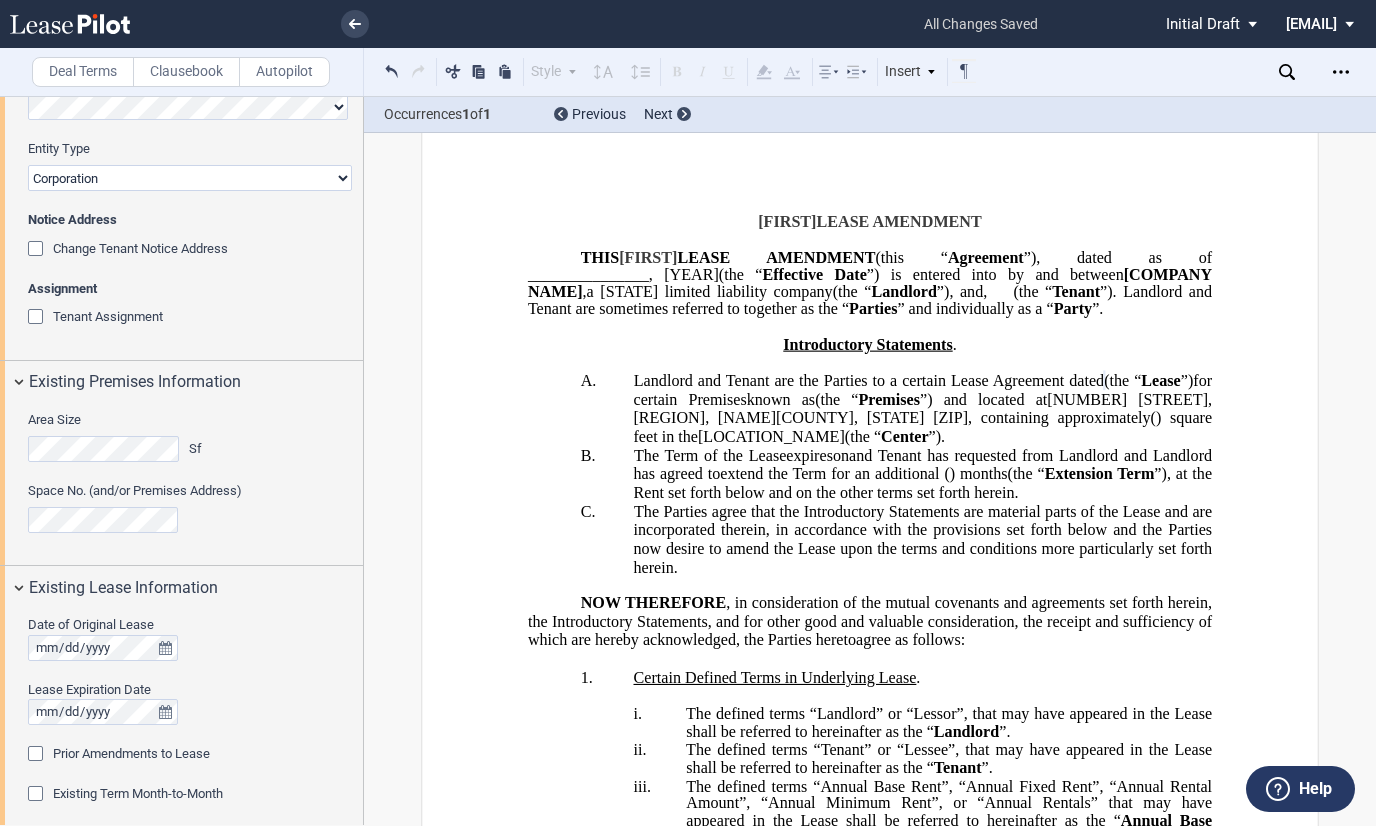 click at bounding box center [38, 756] 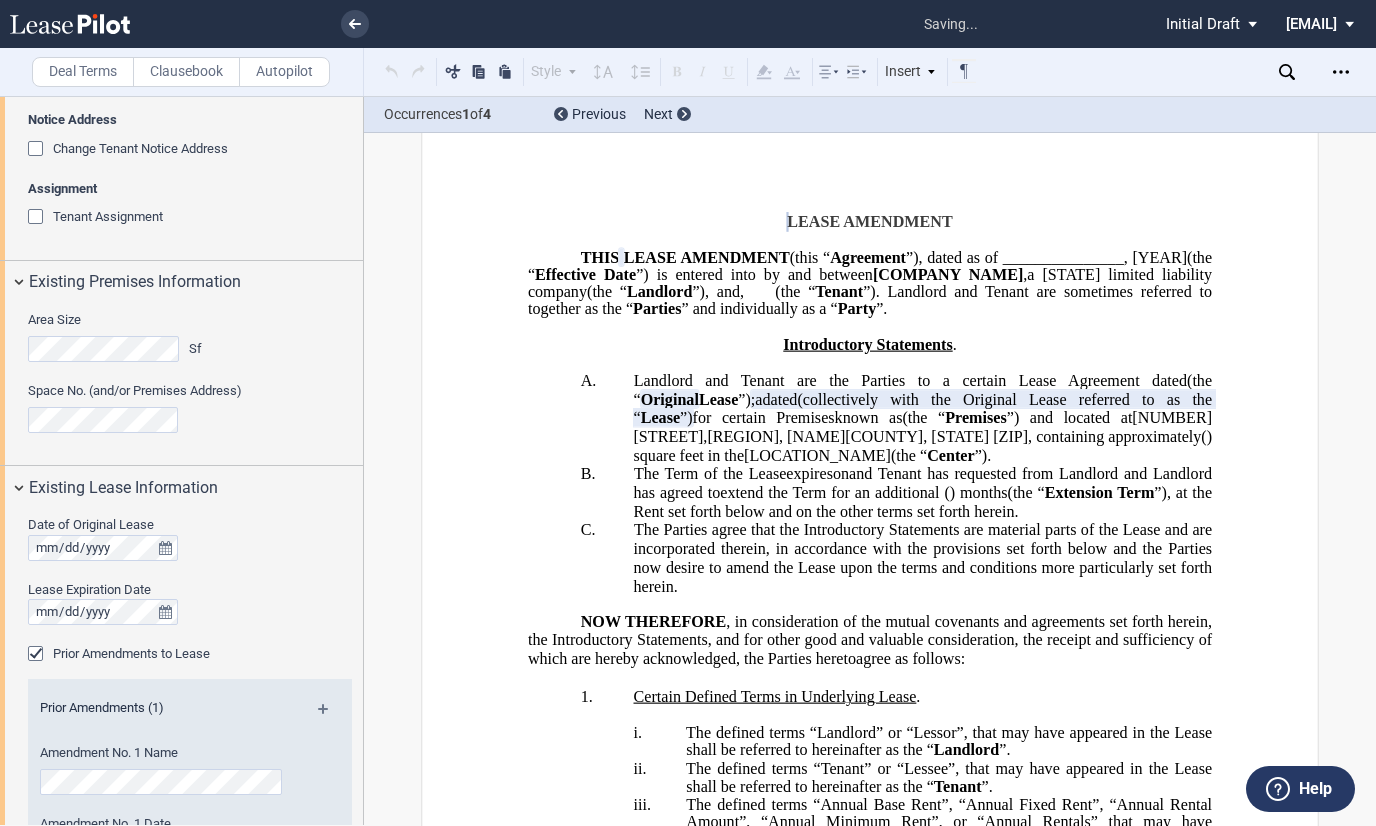 scroll, scrollTop: 547, scrollLeft: 0, axis: vertical 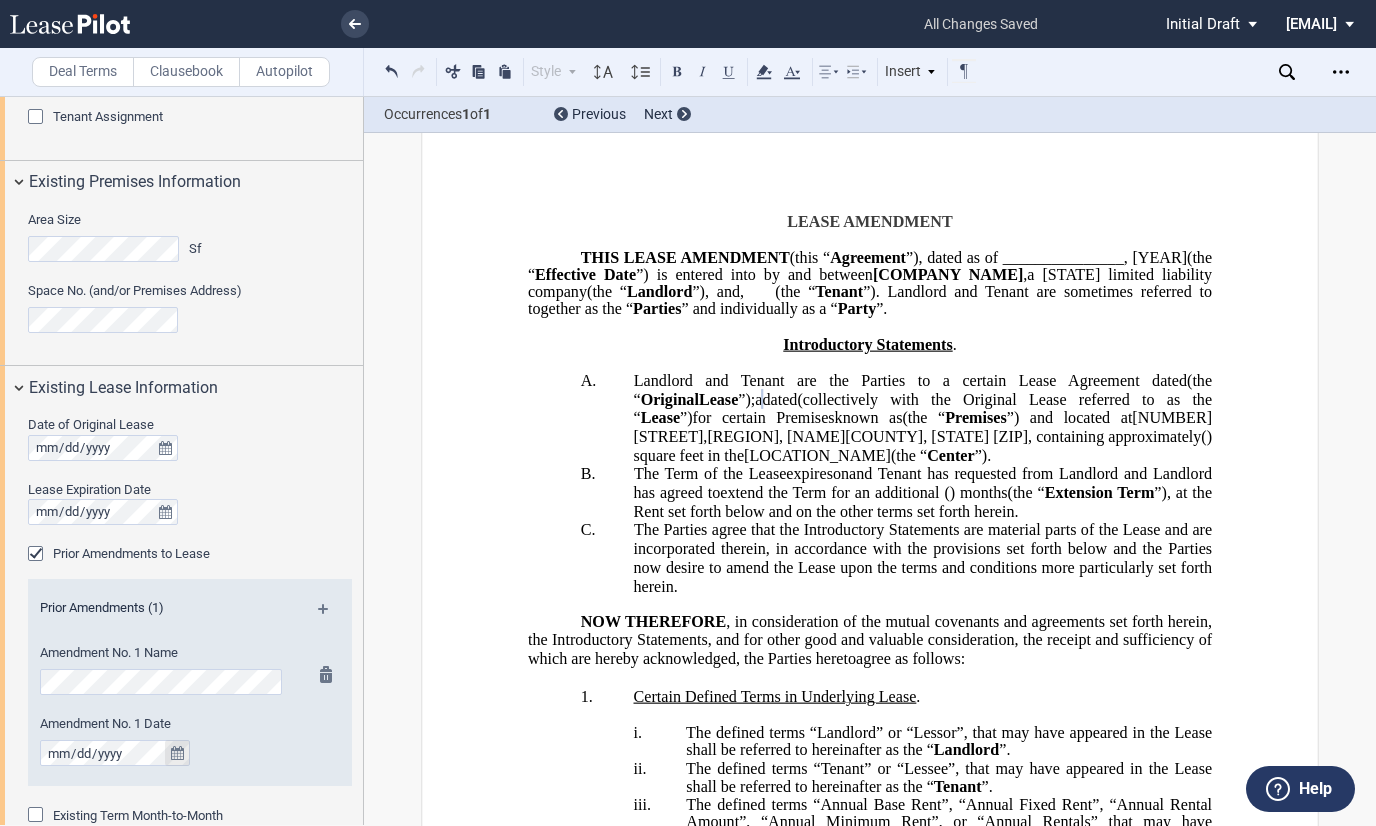 click 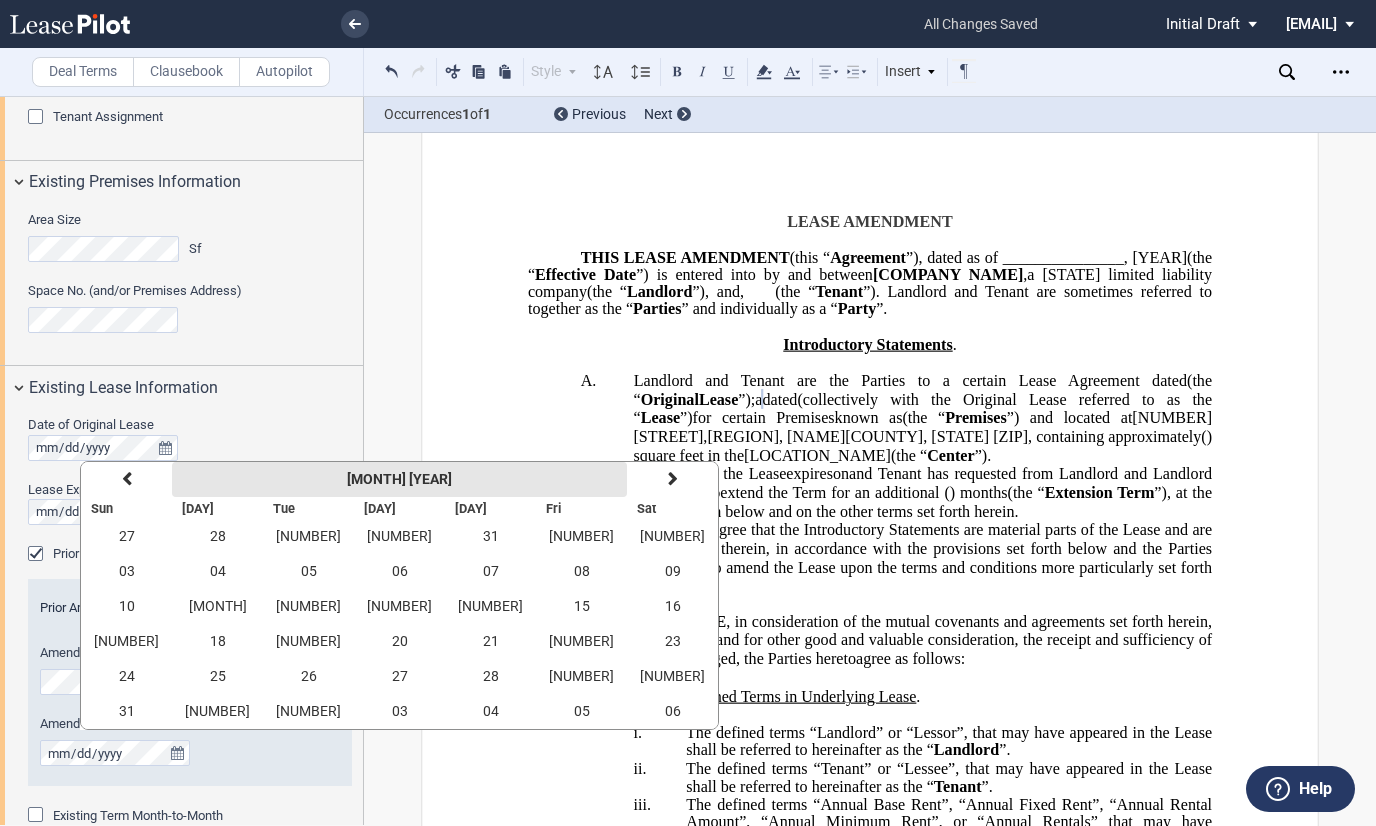 click on "[MONTH] [YEAR]" at bounding box center [399, 479] 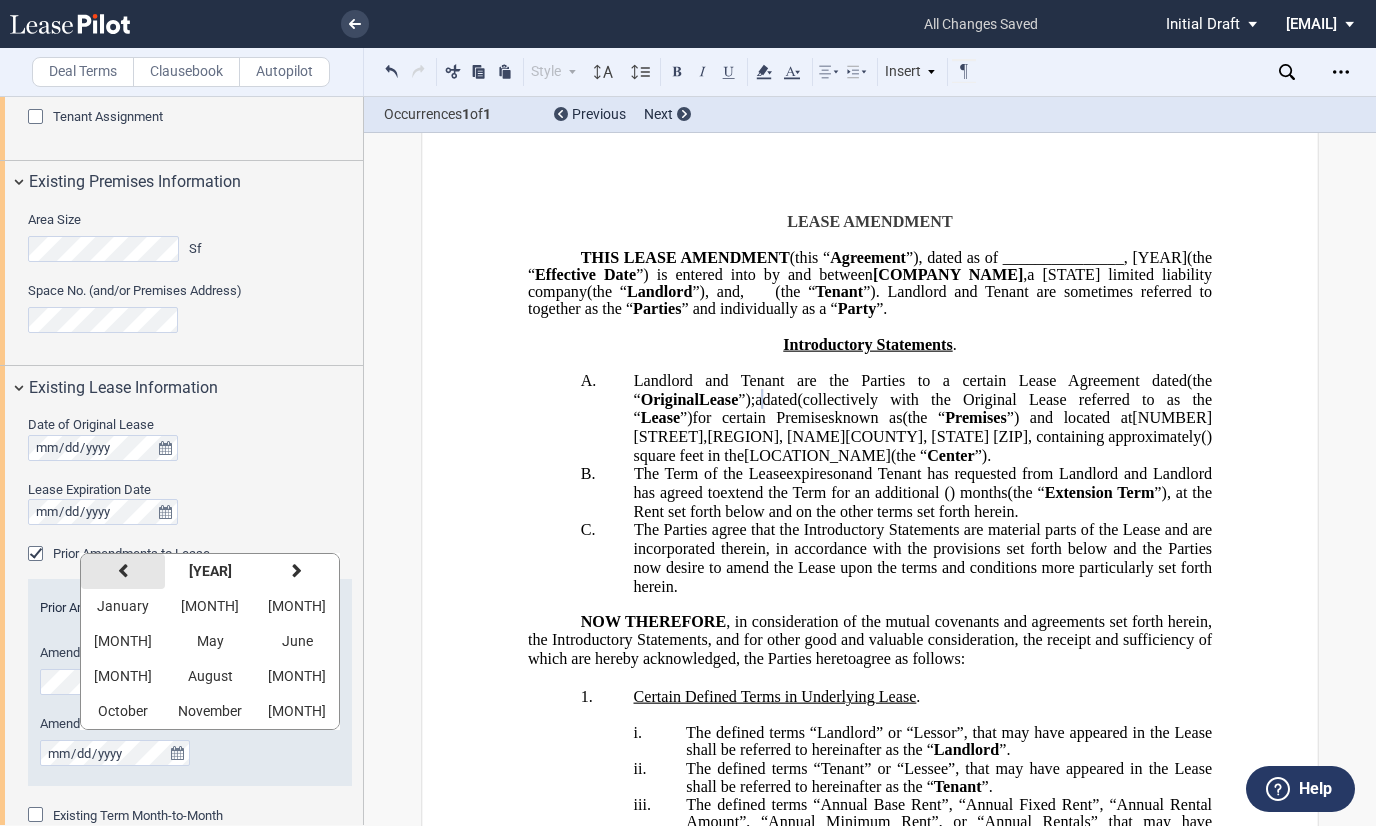 click on "previous" at bounding box center (123, 571) 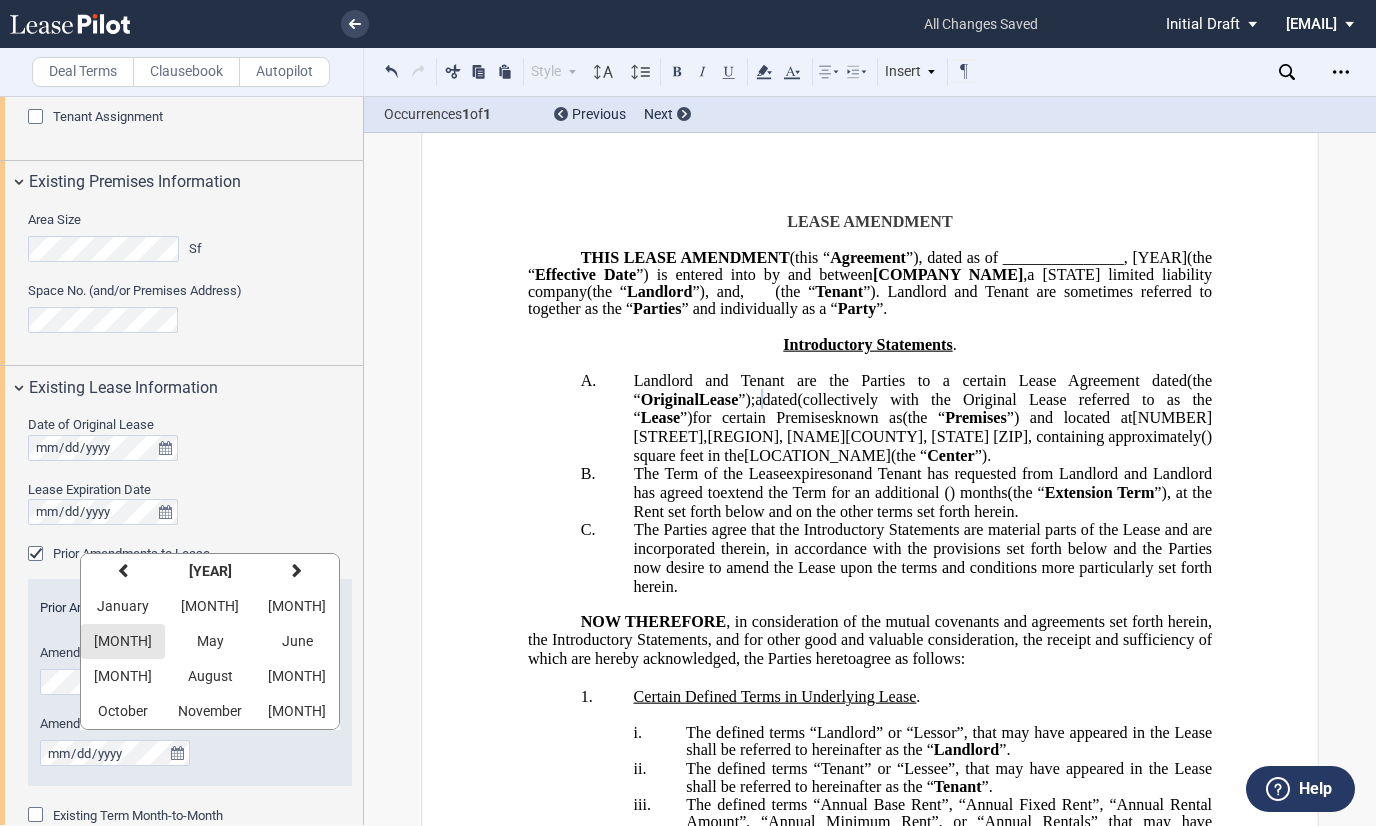 click on "[MONTH]" at bounding box center (123, 641) 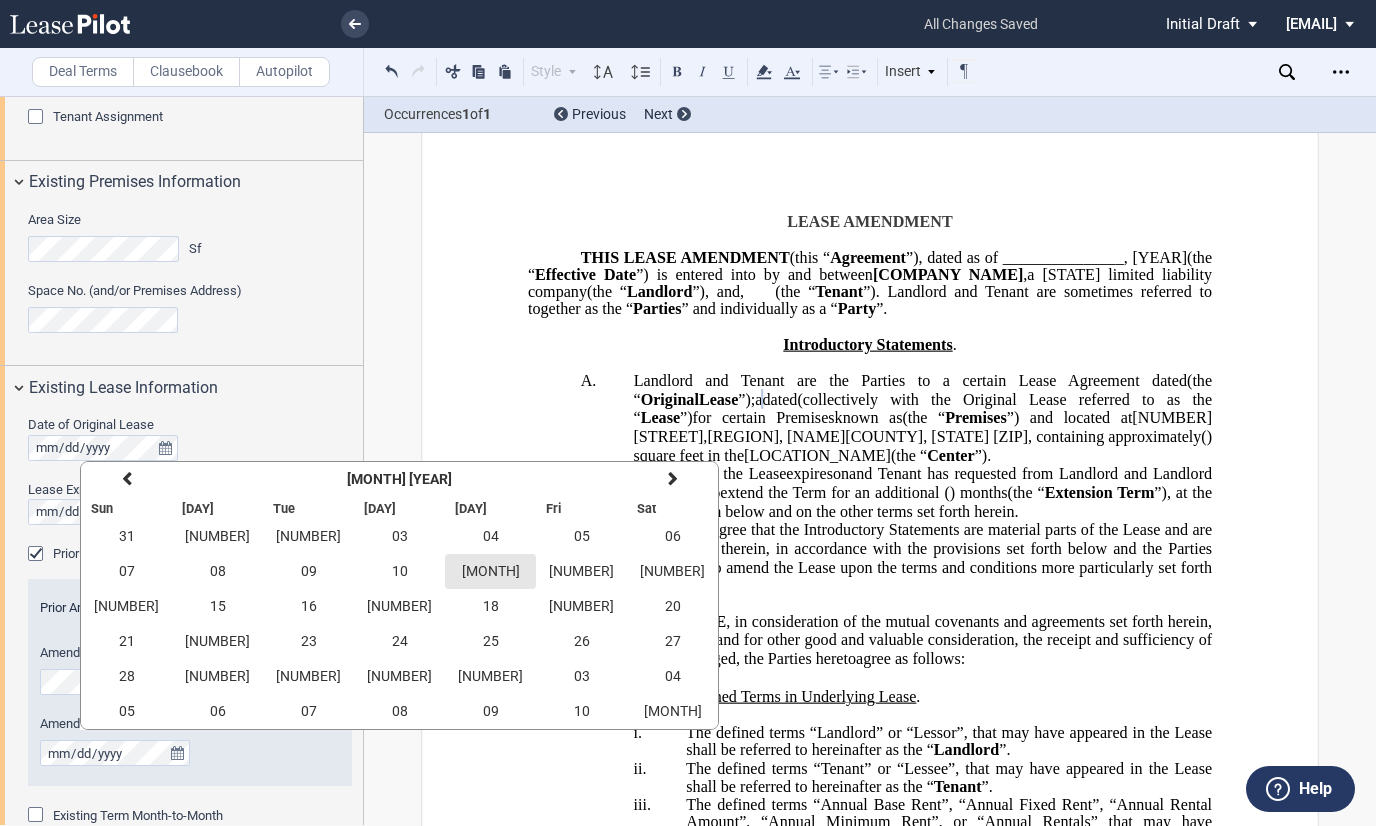 click on "[MONTH]" at bounding box center (491, 571) 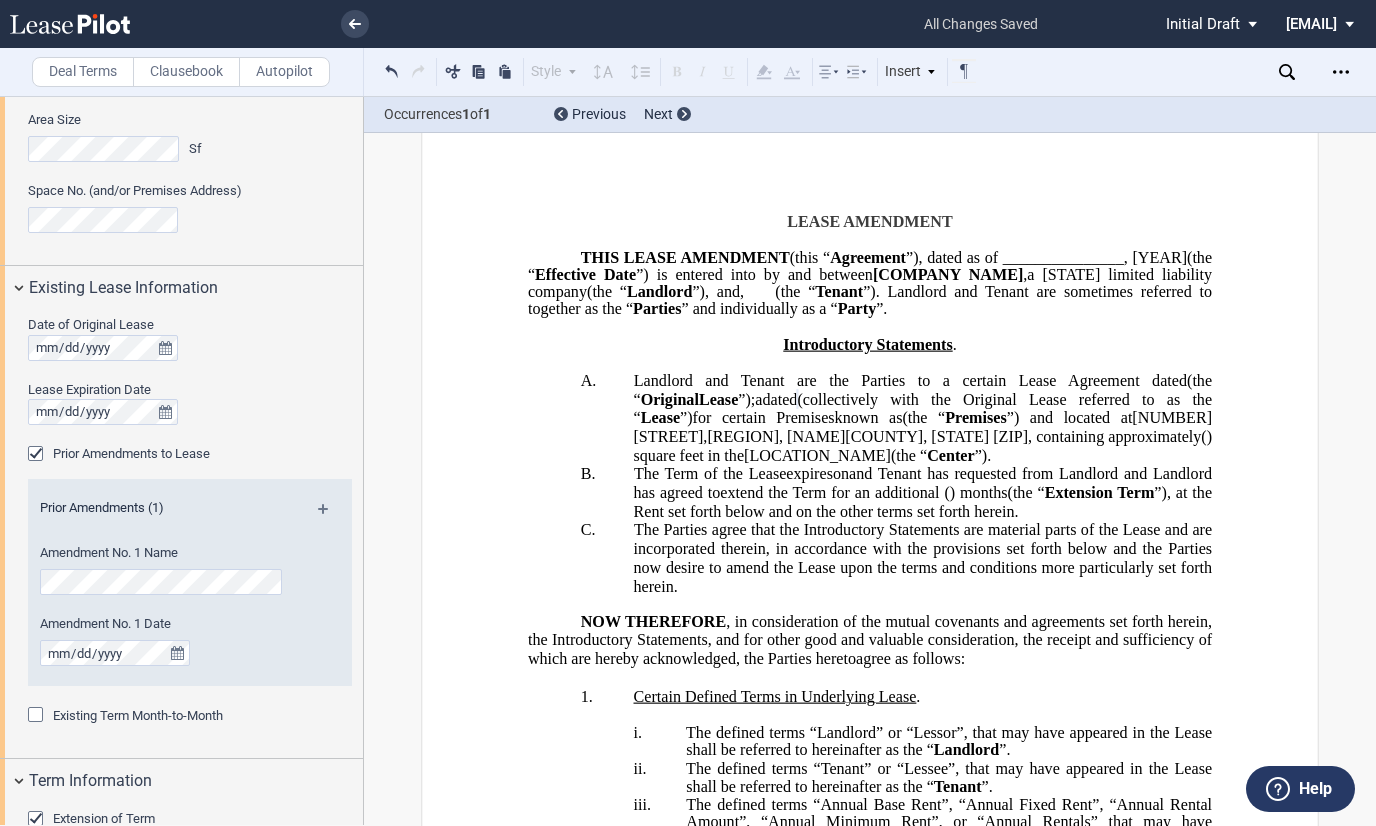scroll, scrollTop: 547, scrollLeft: 0, axis: vertical 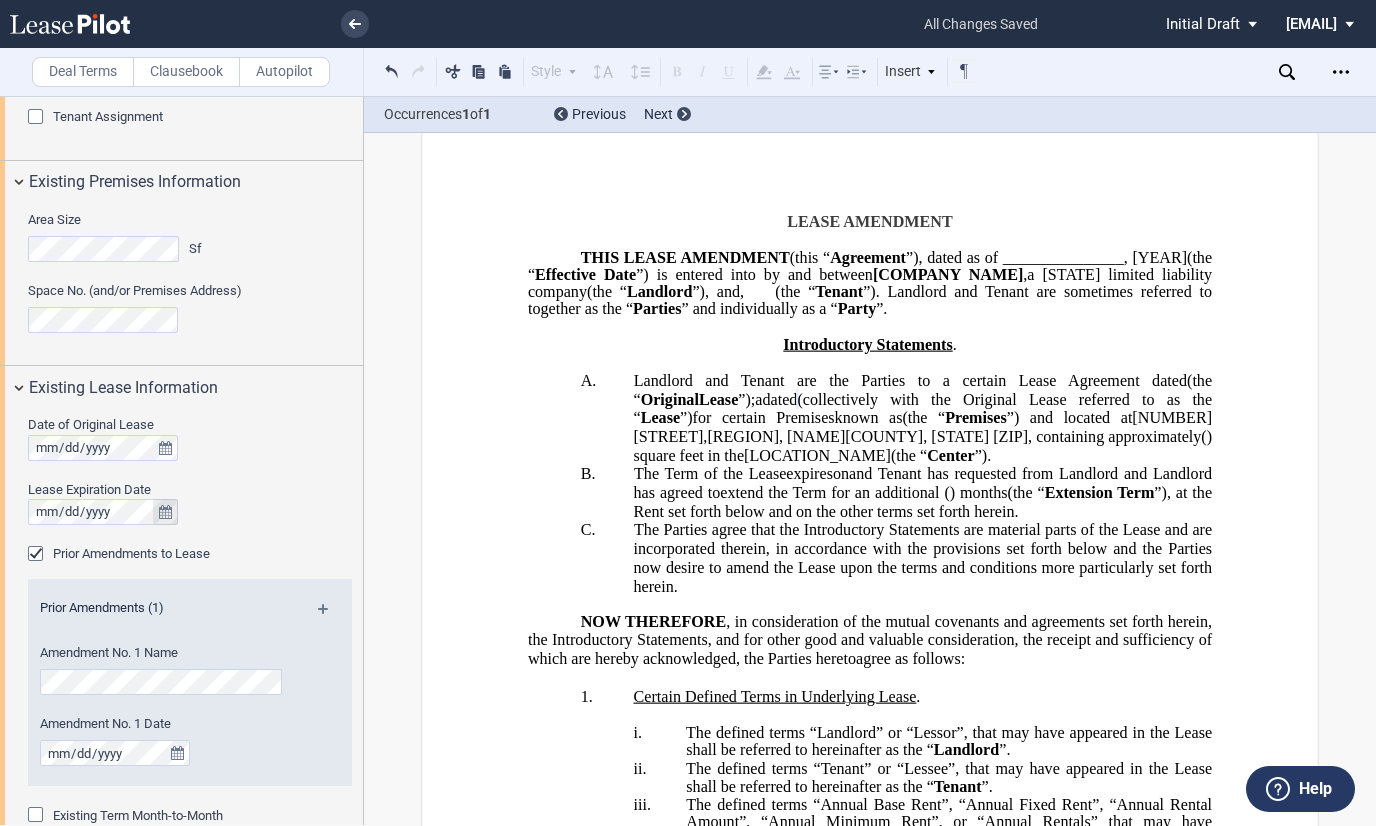 click 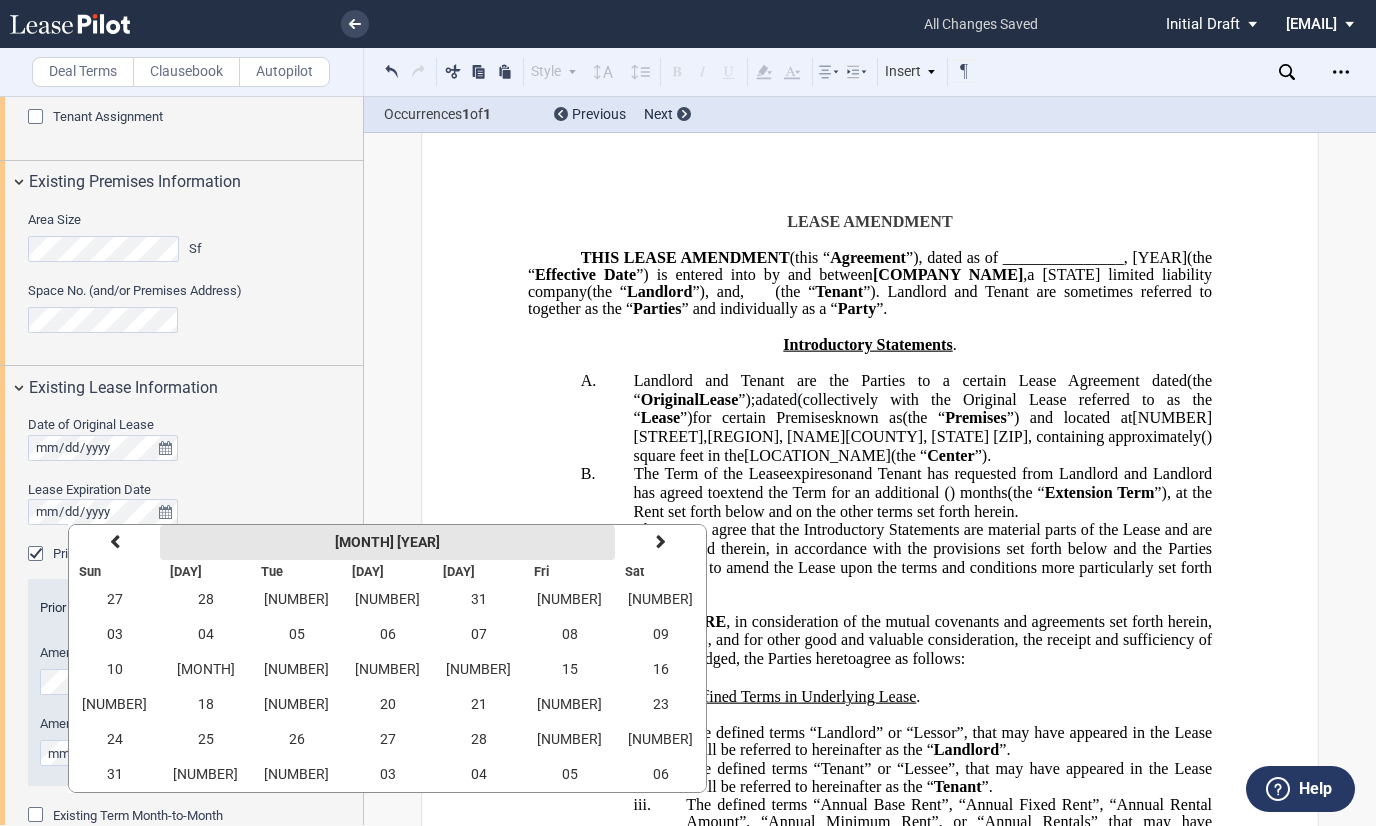 click on "[MONTH] [YEAR]" at bounding box center [387, 542] 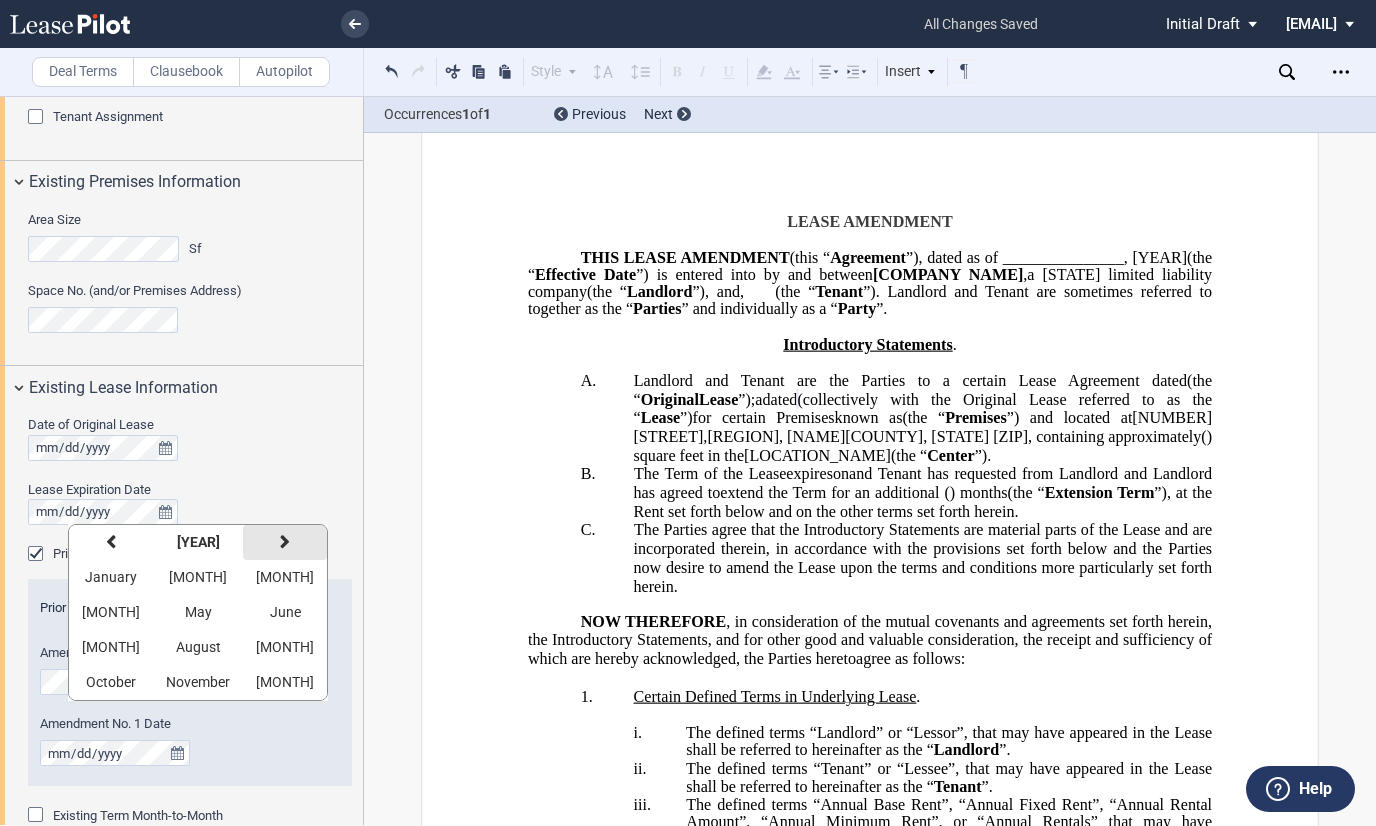 click at bounding box center (285, 542) 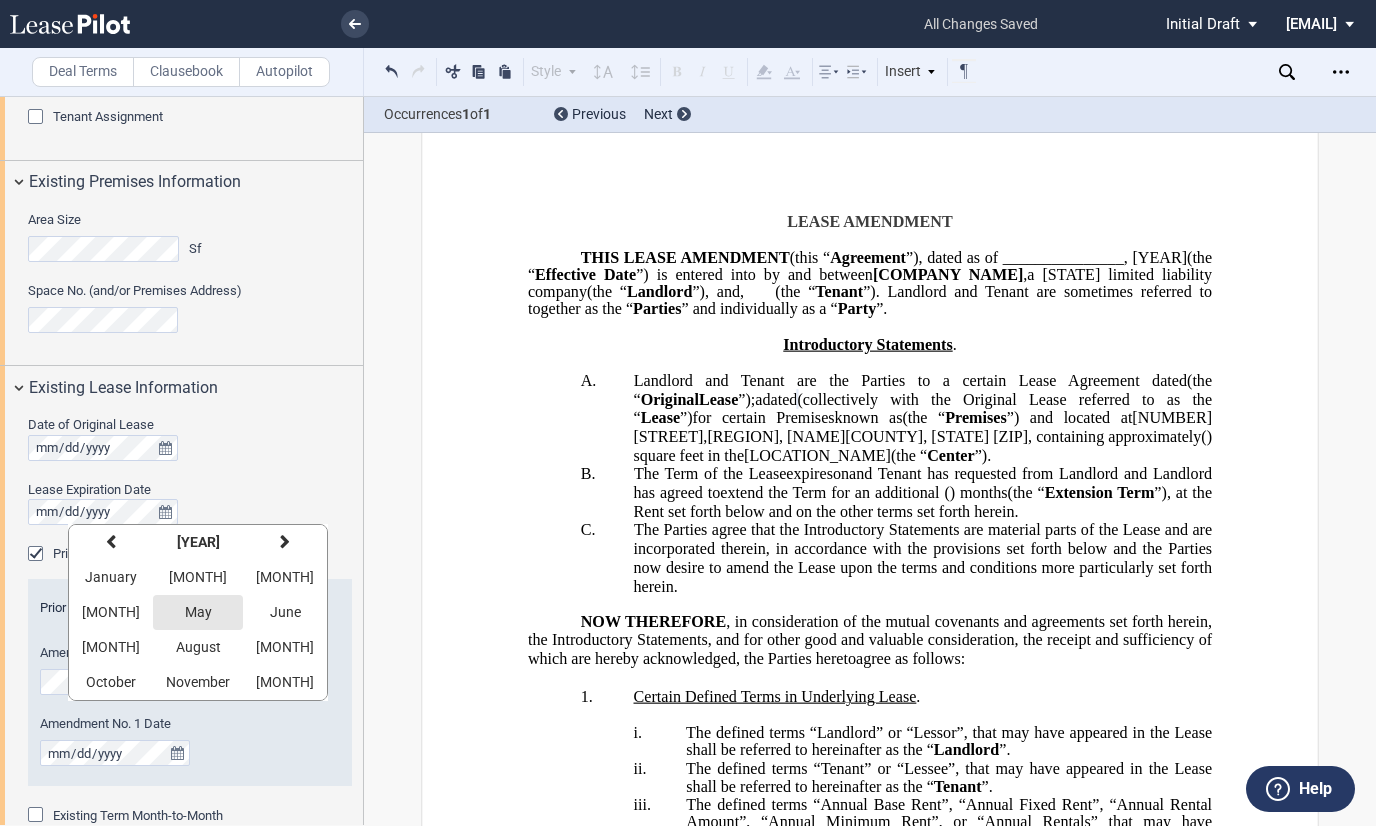 click on "May" at bounding box center [198, 612] 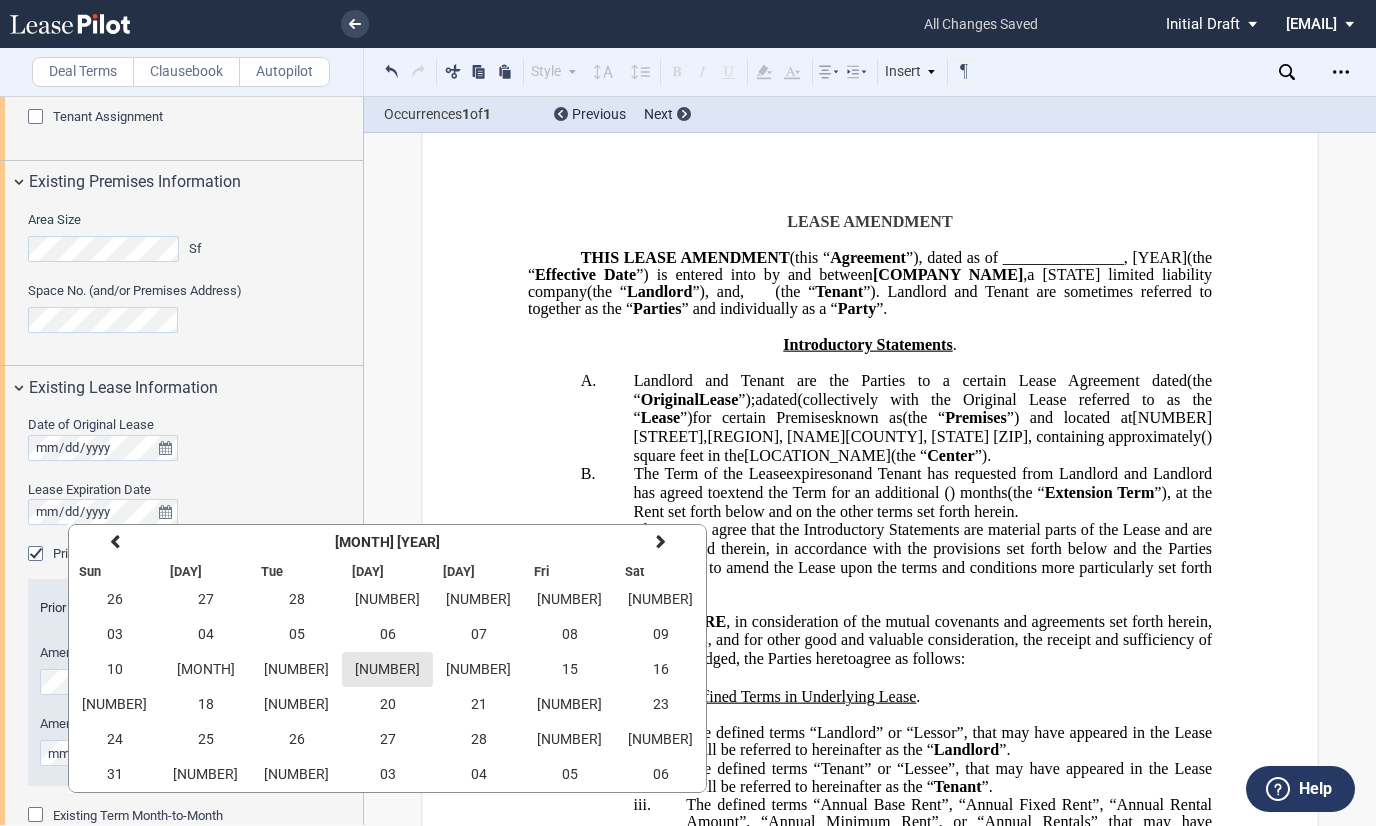 click on "[NUMBER]" at bounding box center (387, 669) 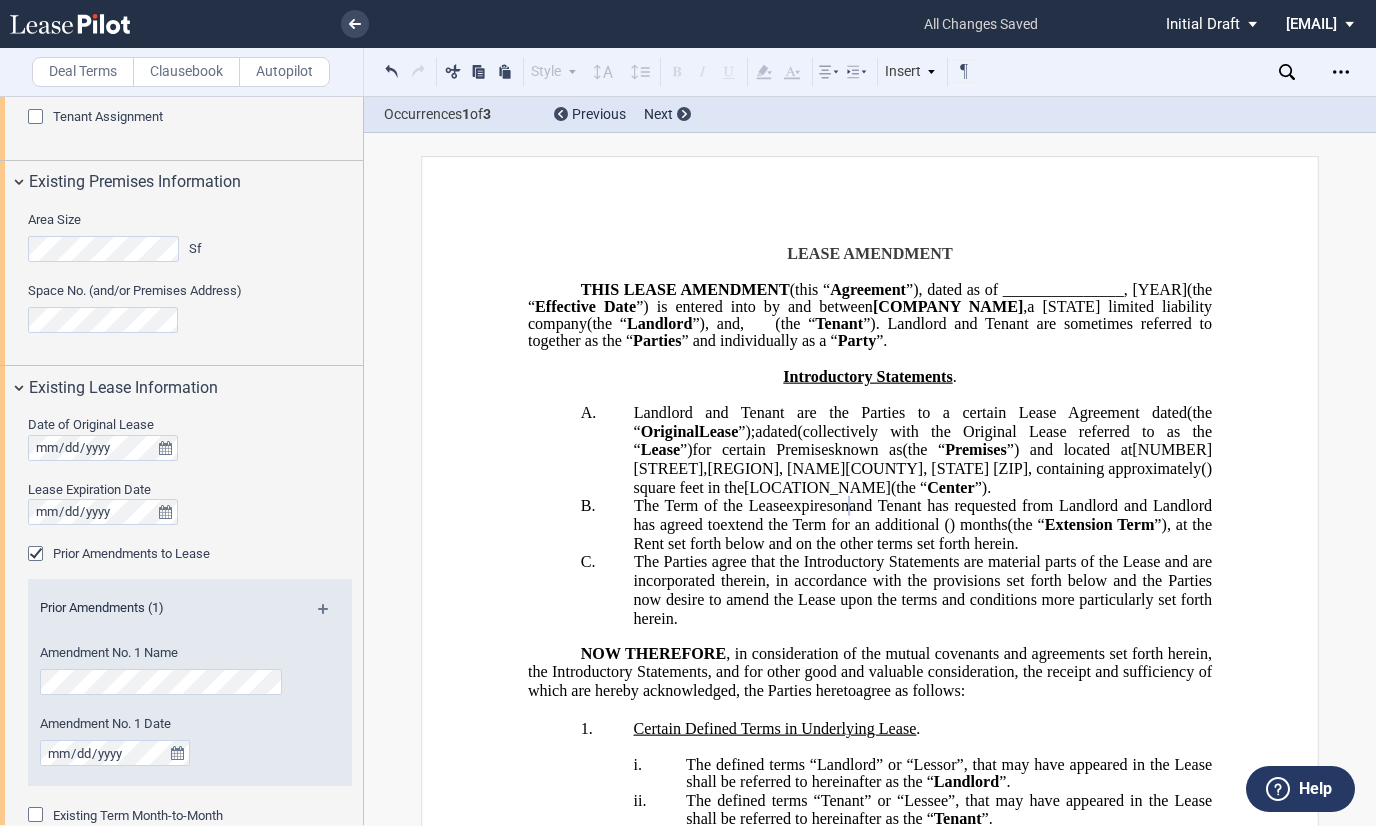 scroll, scrollTop: 0, scrollLeft: 0, axis: both 